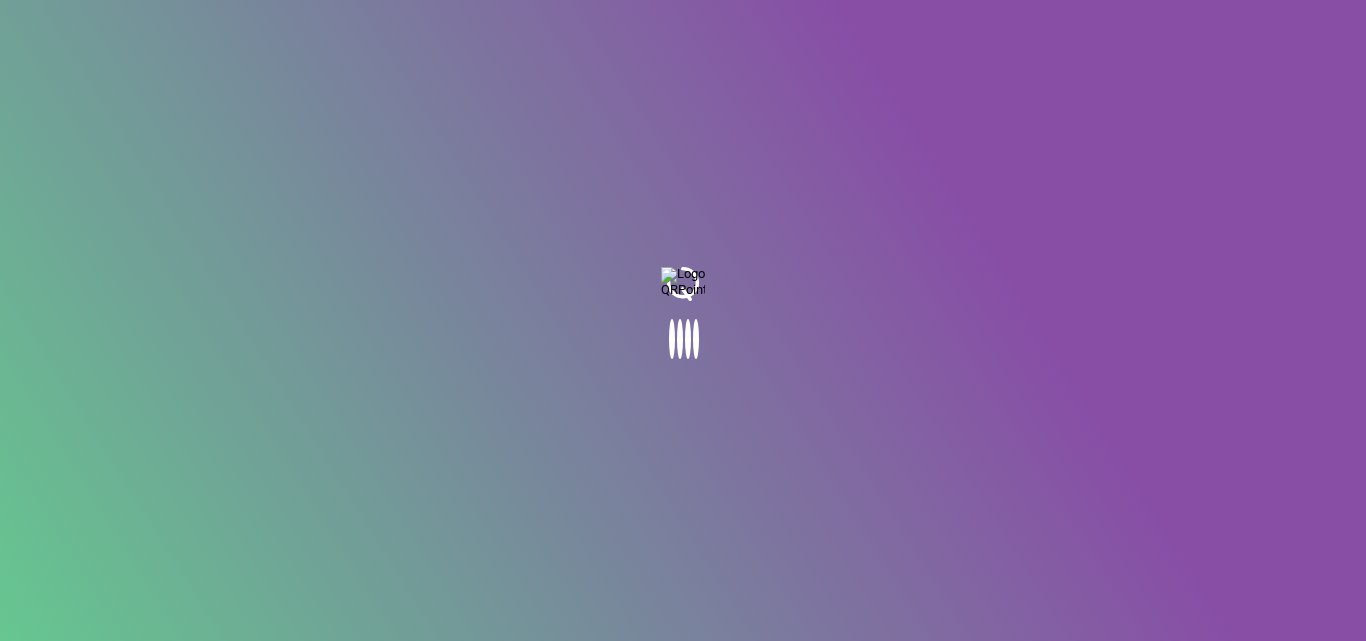 scroll, scrollTop: 0, scrollLeft: 0, axis: both 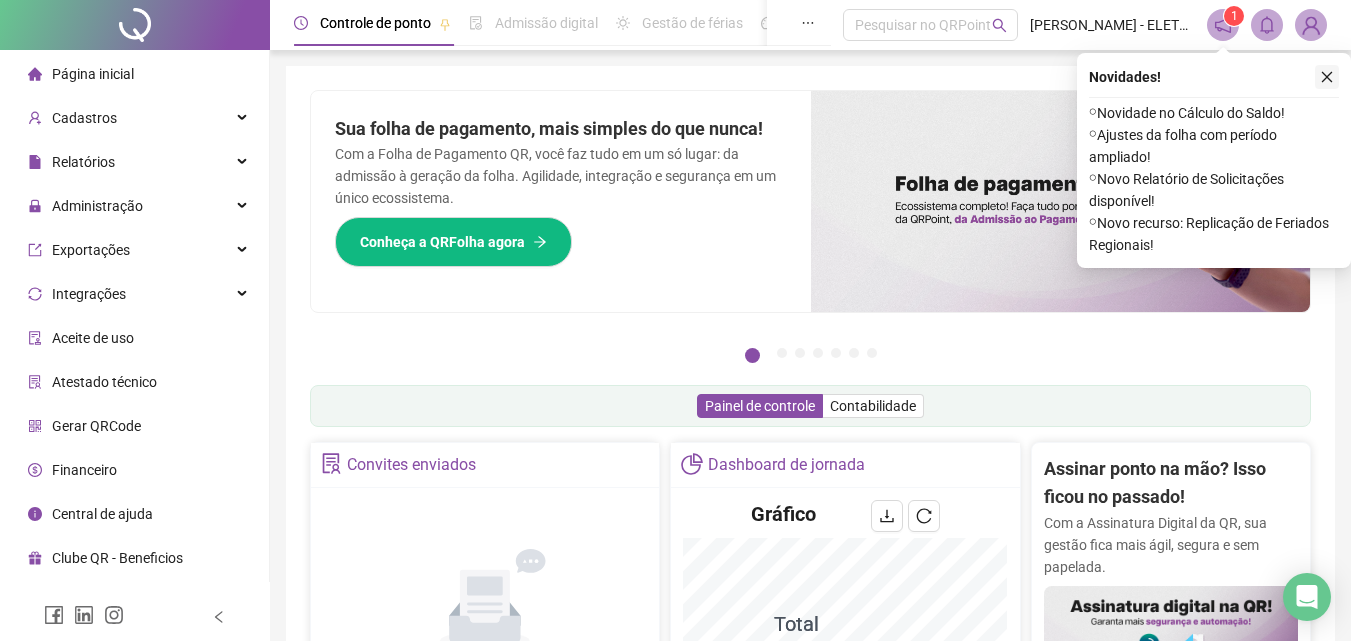 click 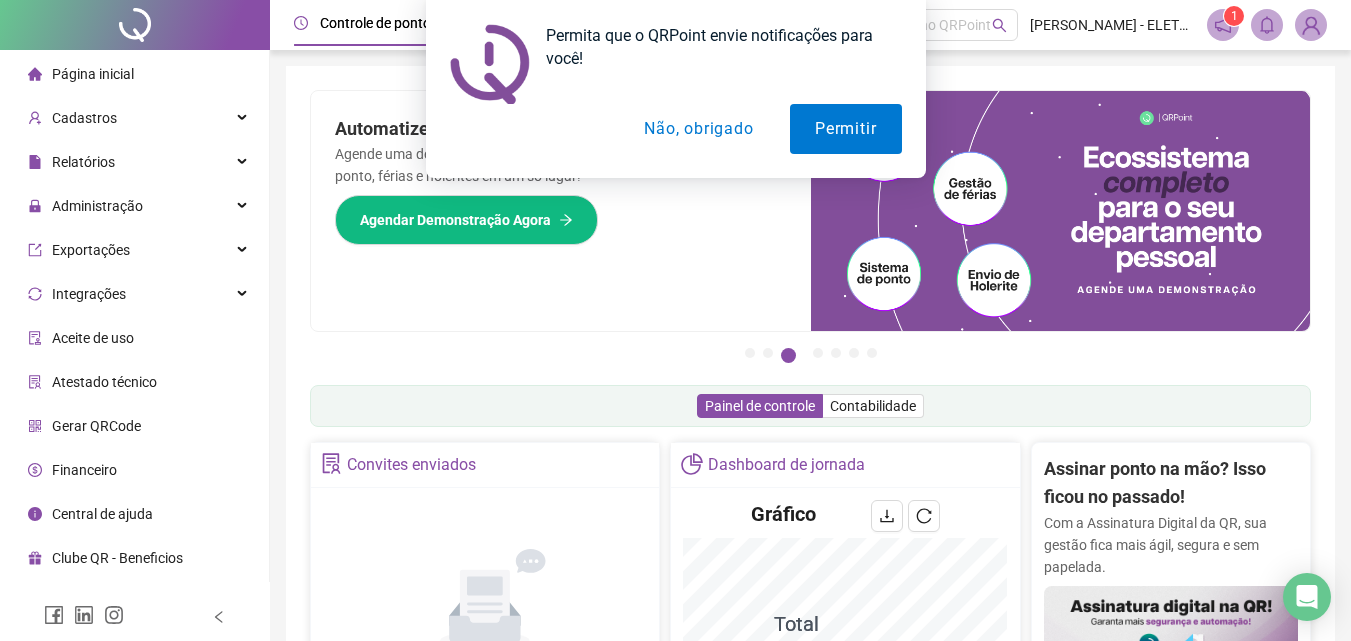 click on "Não, obrigado" at bounding box center [698, 129] 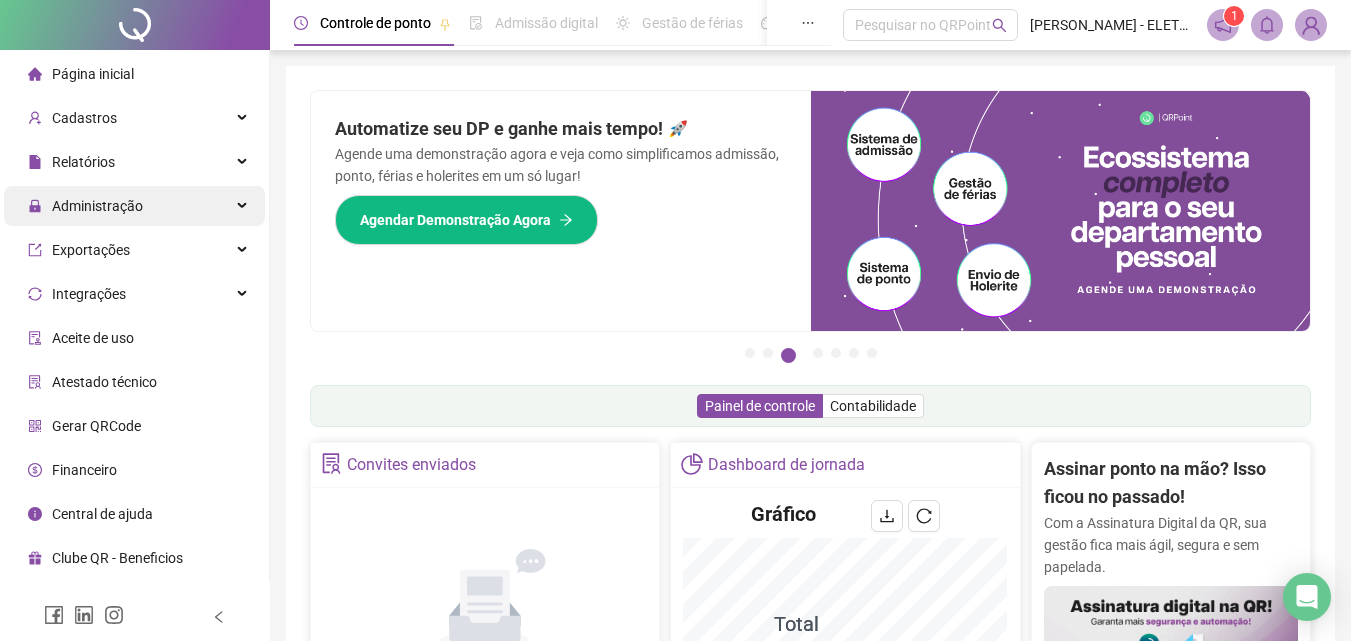 click on "Administração" at bounding box center [97, 206] 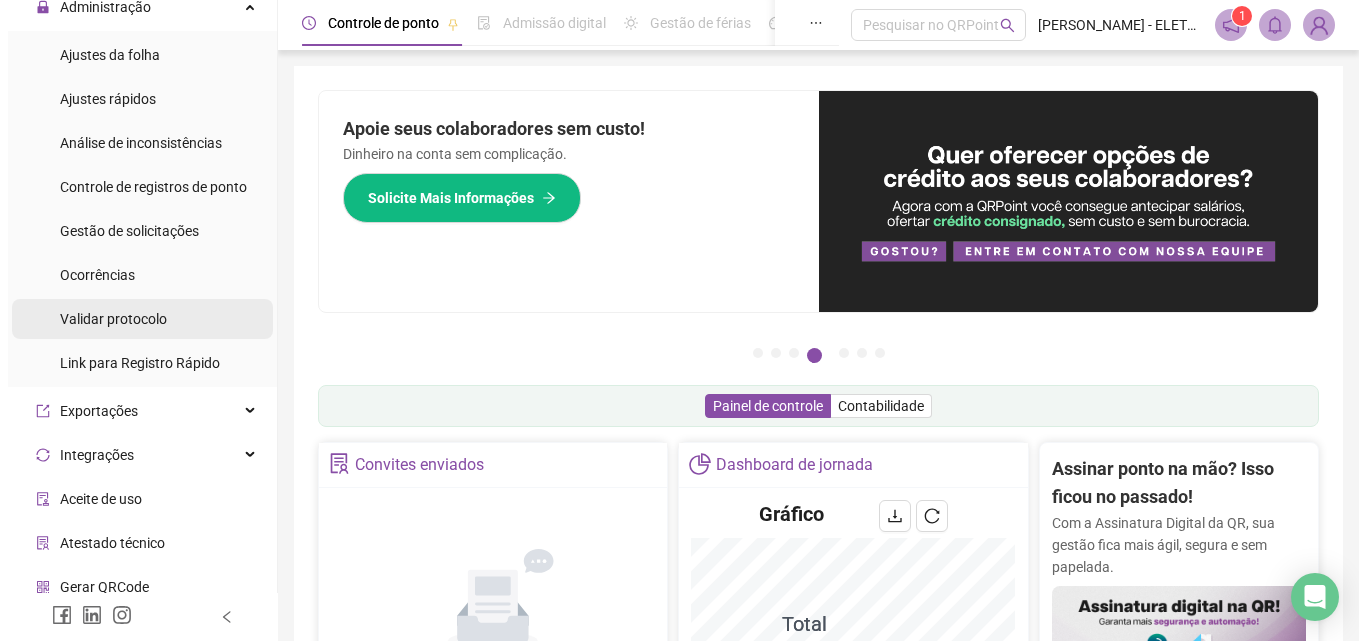 scroll, scrollTop: 200, scrollLeft: 0, axis: vertical 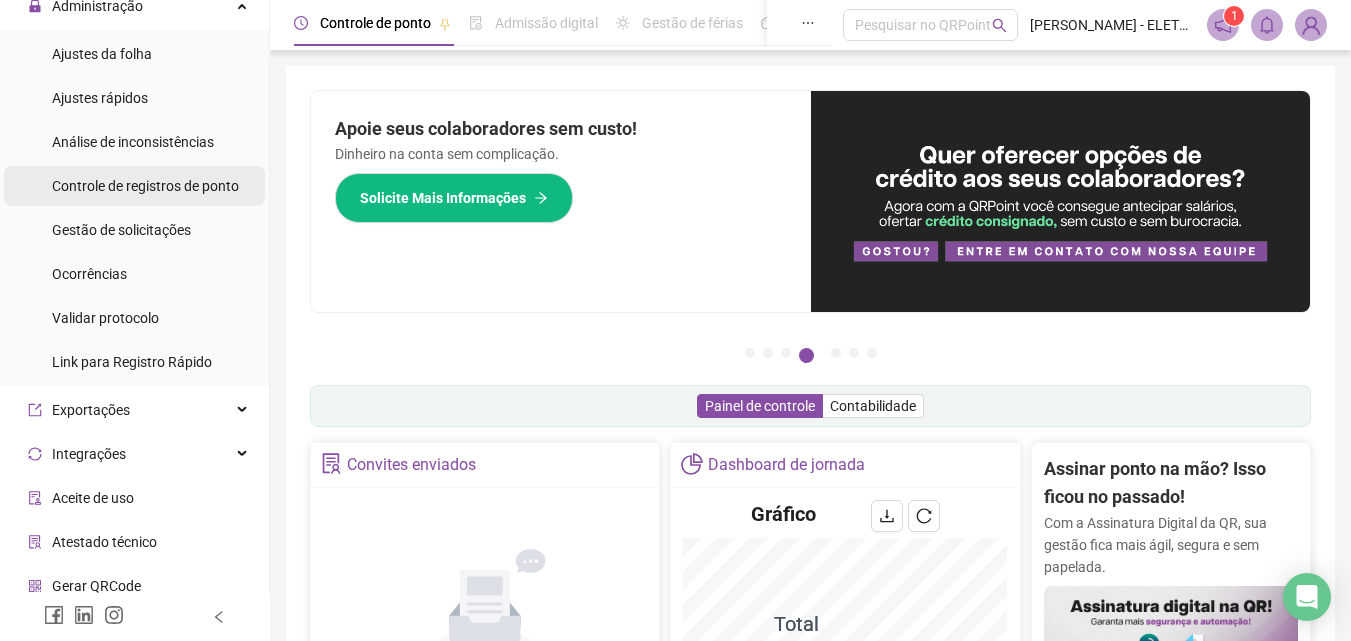 click on "Controle de registros de ponto" at bounding box center [145, 186] 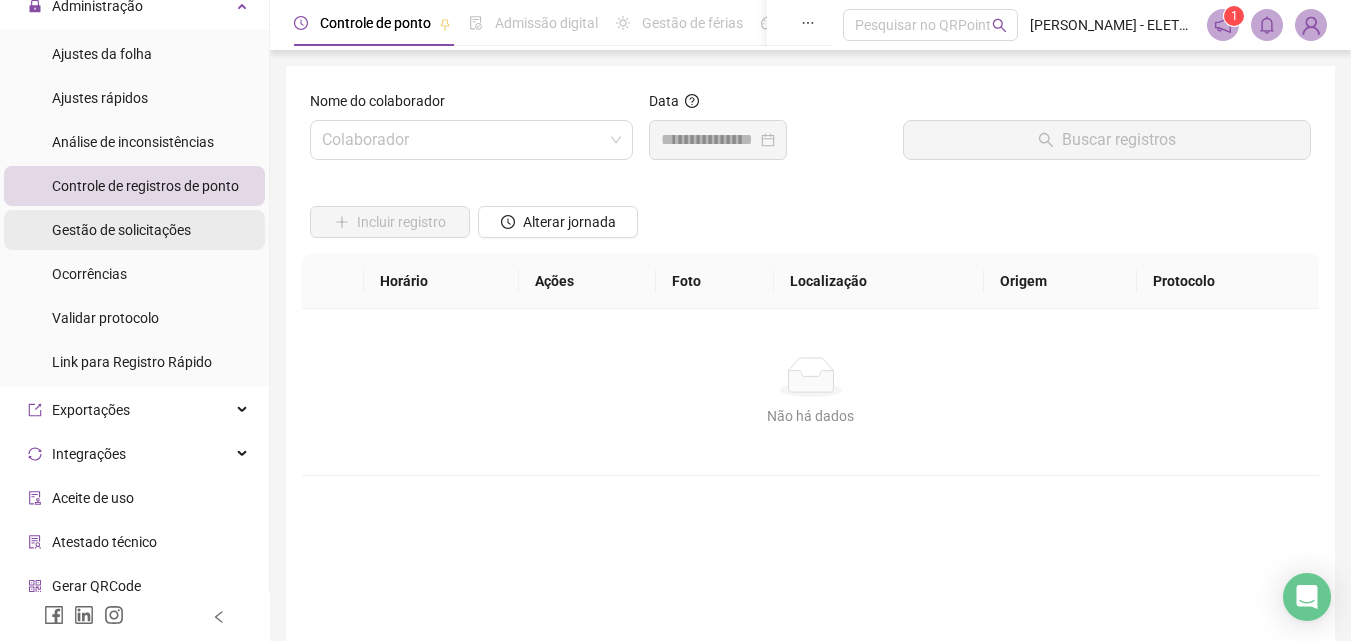 click on "Gestão de solicitações" at bounding box center [121, 230] 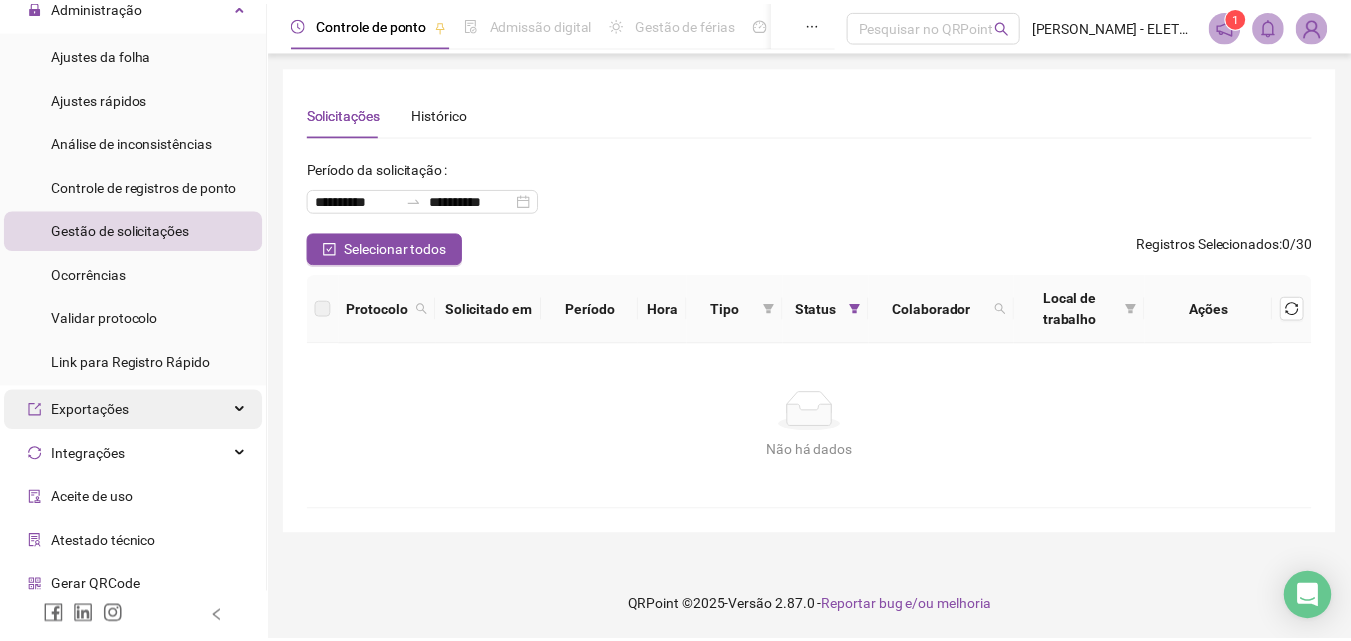scroll, scrollTop: 0, scrollLeft: 0, axis: both 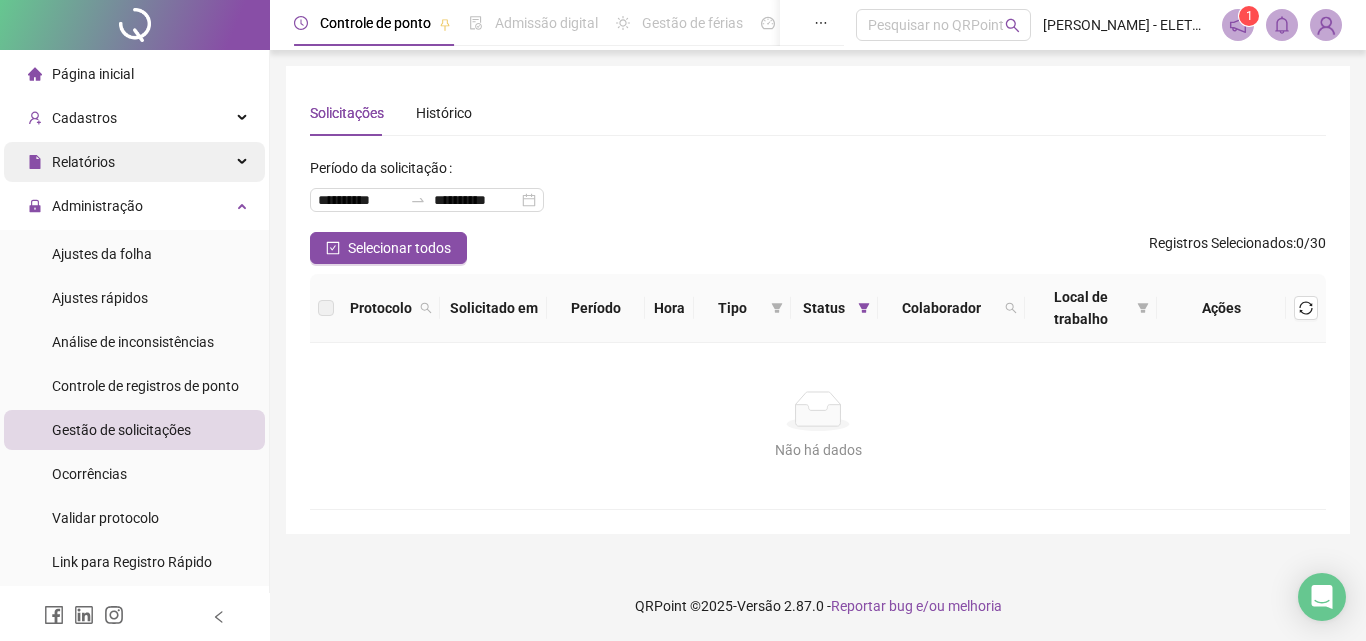 click on "Relatórios" at bounding box center [134, 162] 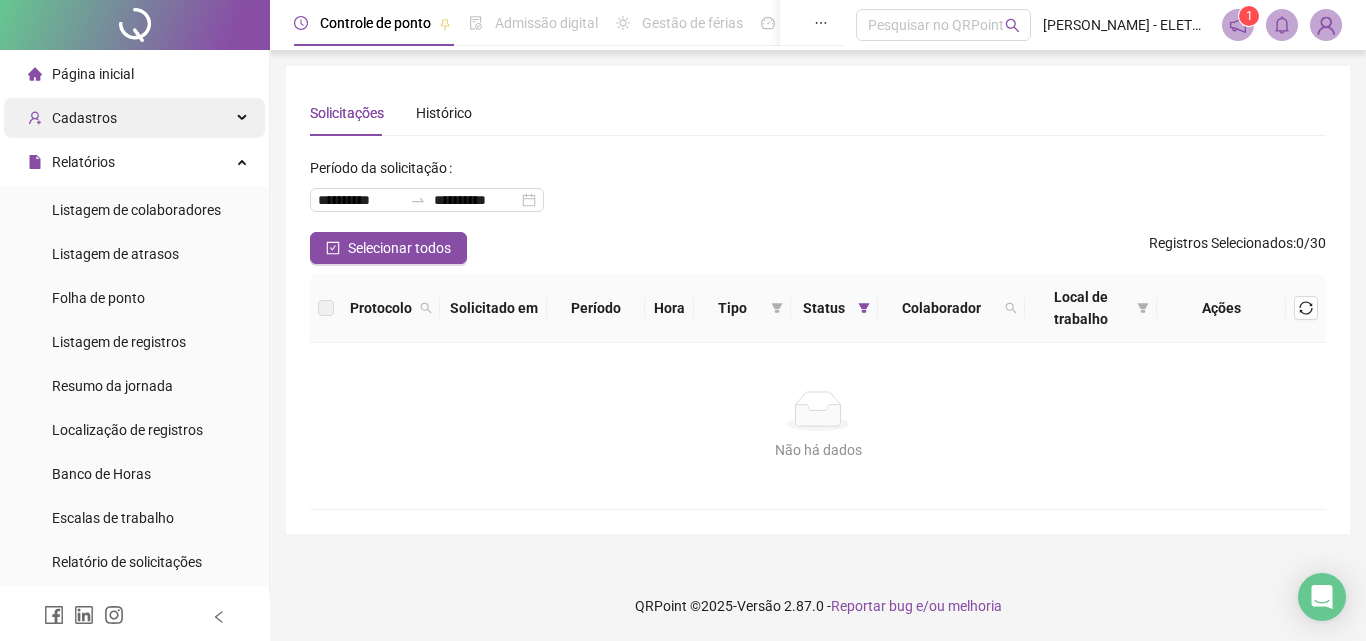 click on "Cadastros" at bounding box center [134, 118] 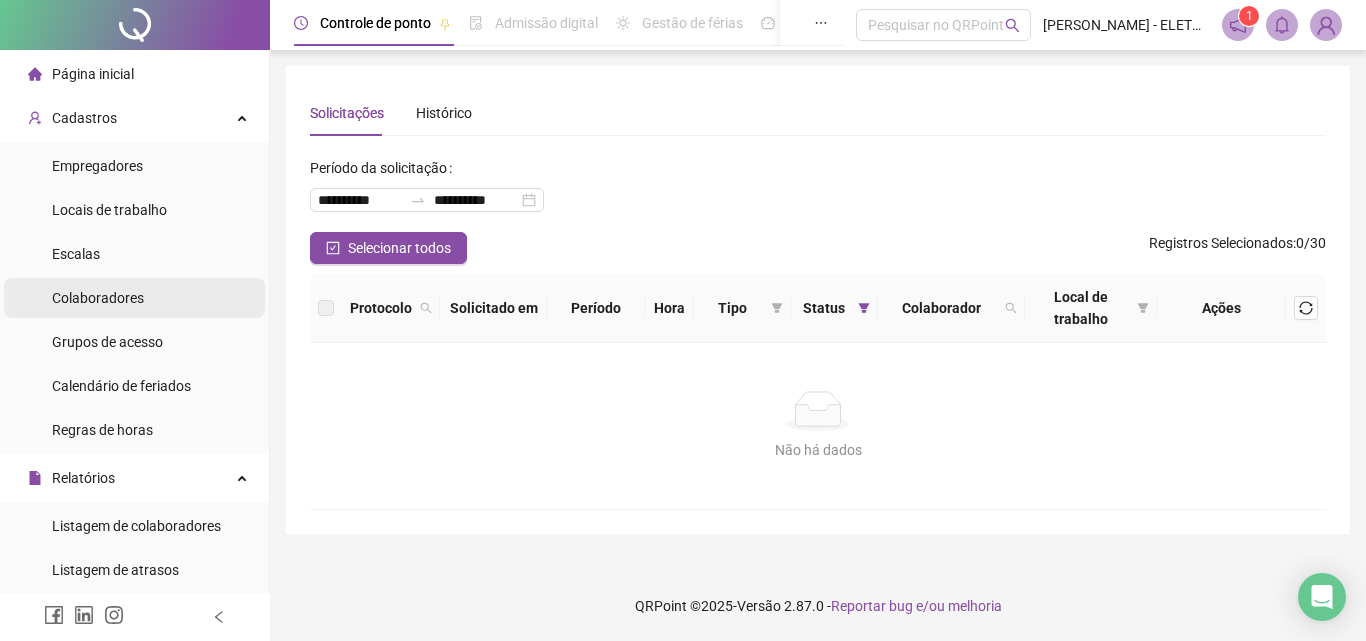 click on "Colaboradores" at bounding box center (98, 298) 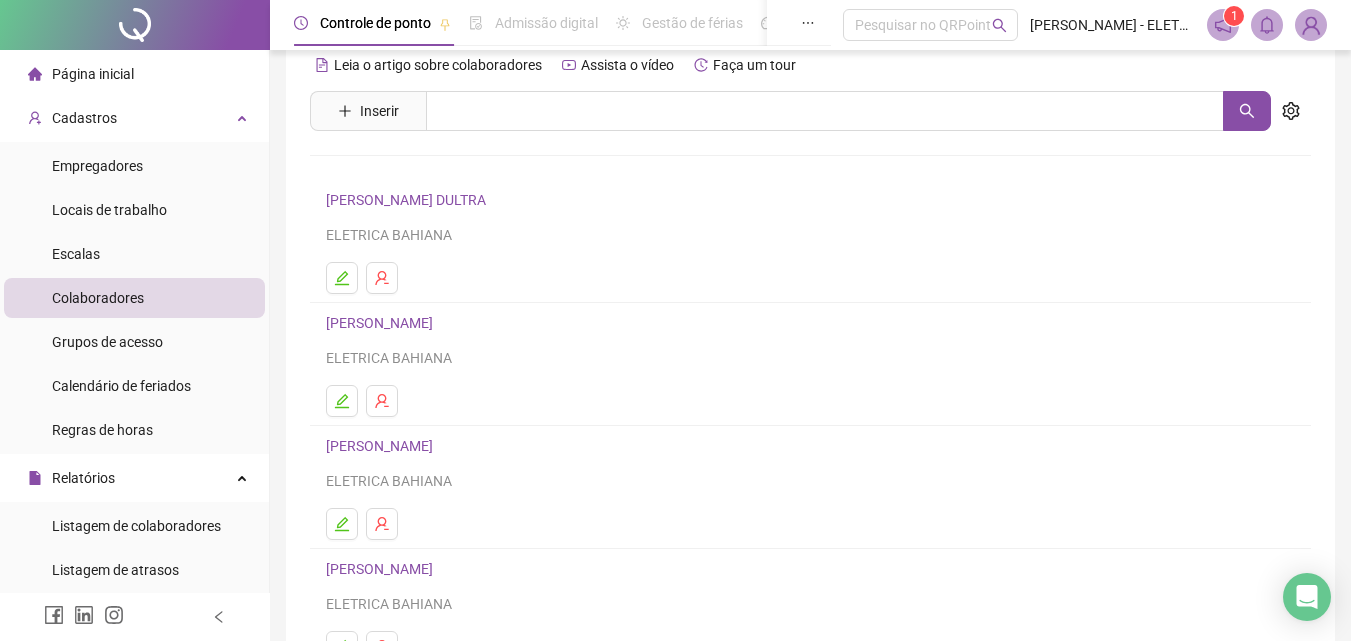 scroll, scrollTop: 26, scrollLeft: 0, axis: vertical 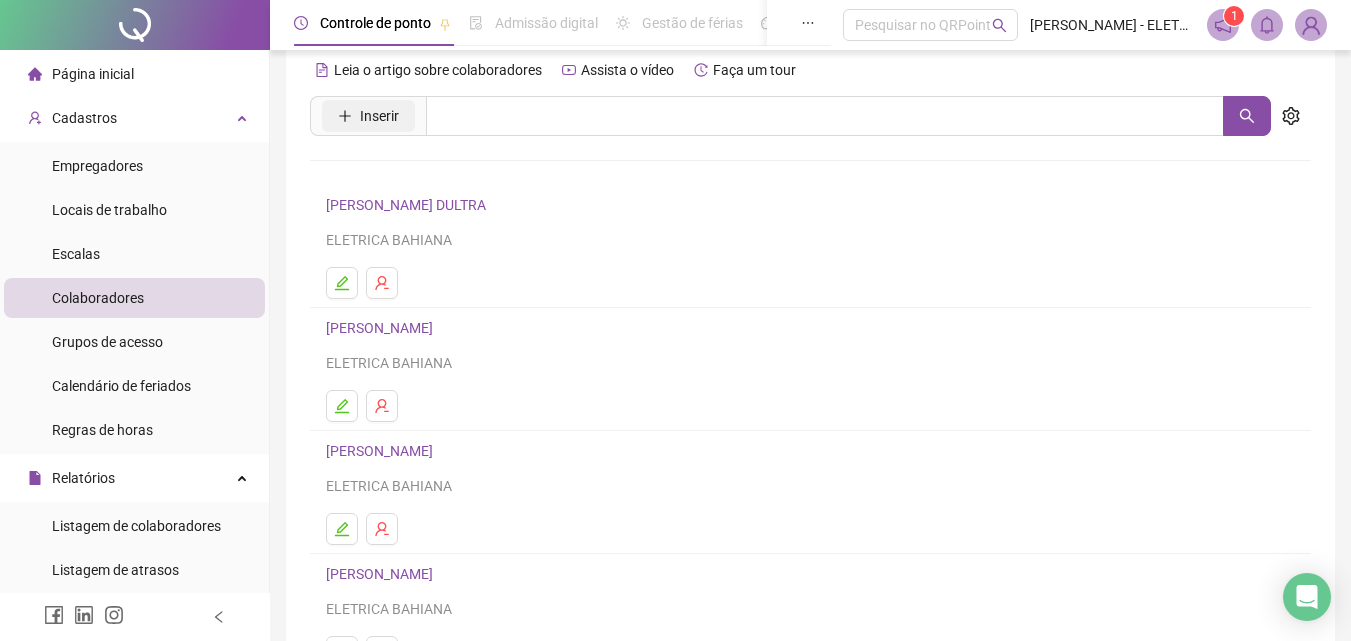 click on "Inserir" at bounding box center (379, 116) 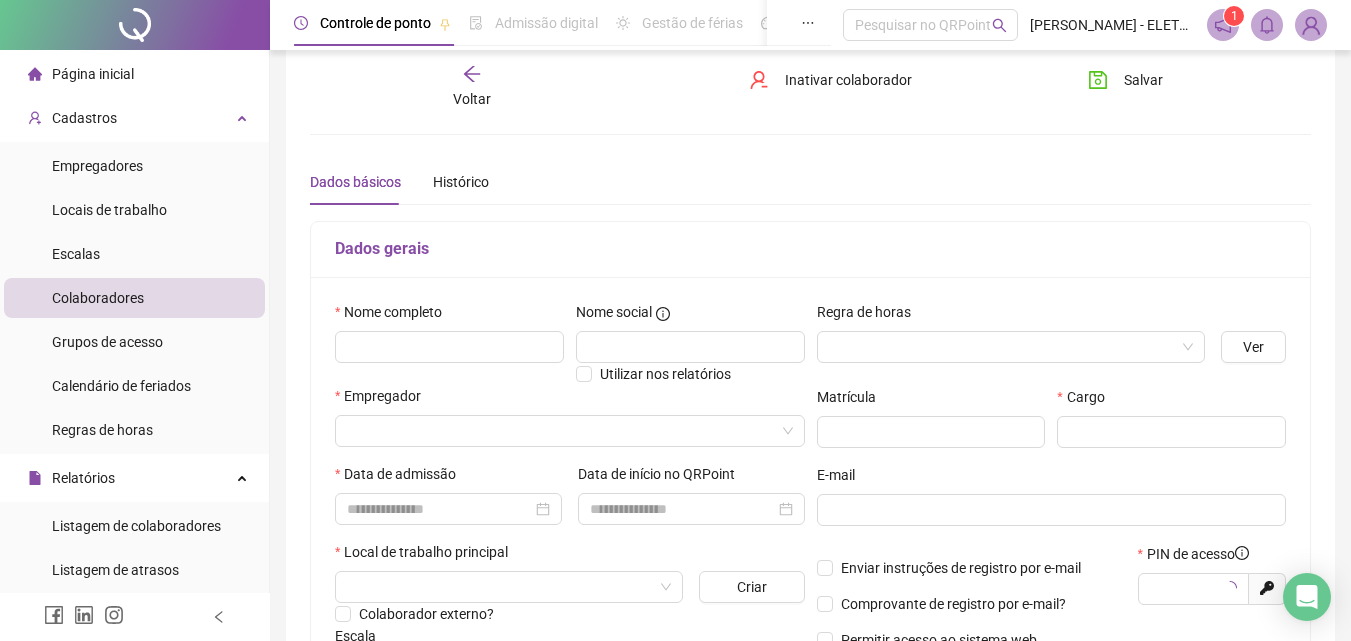 type on "*****" 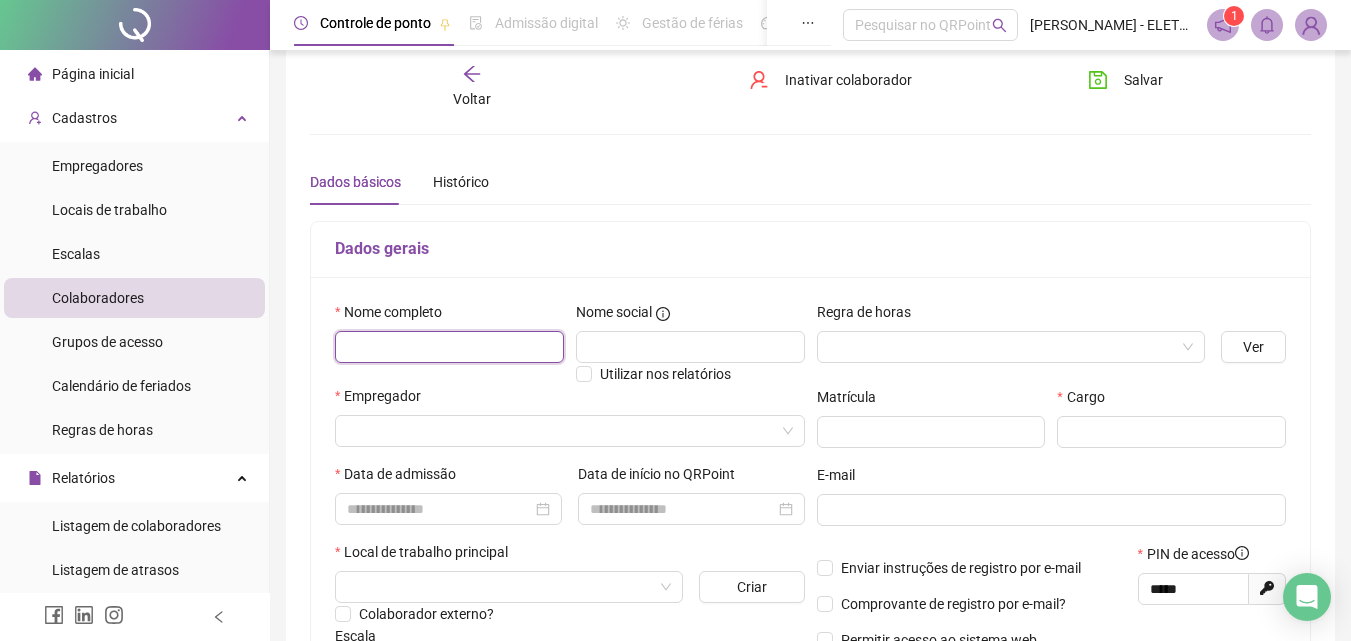click at bounding box center [449, 347] 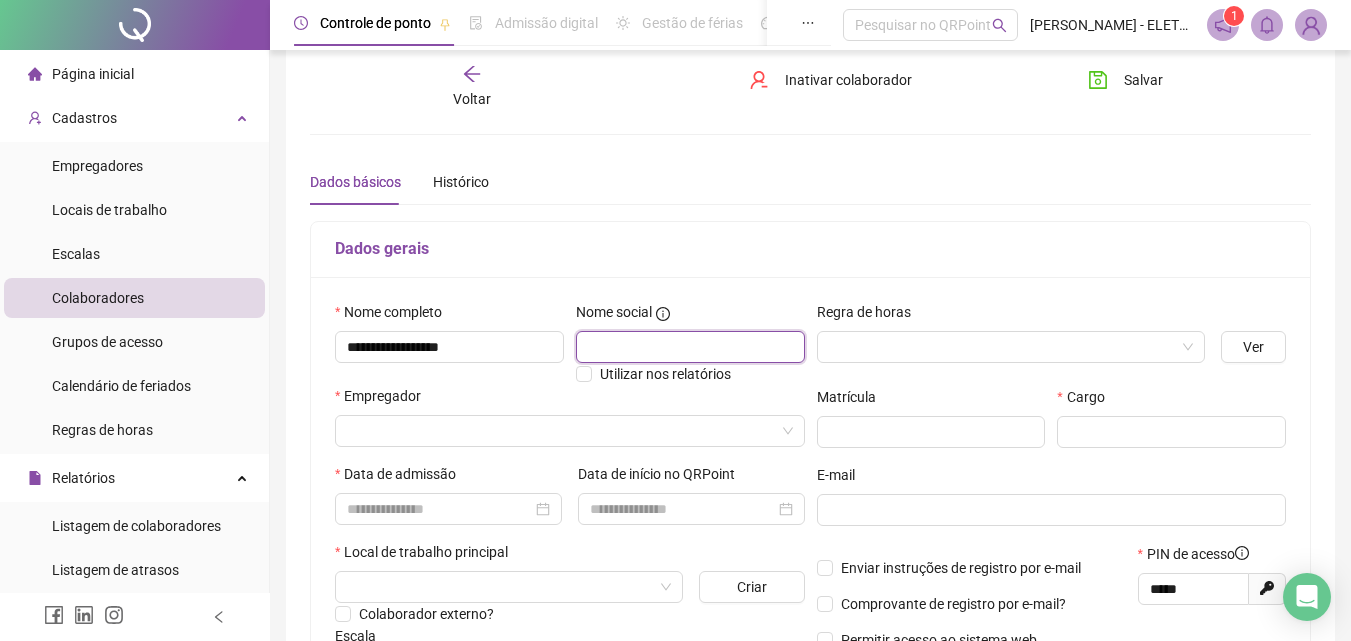 click at bounding box center (690, 347) 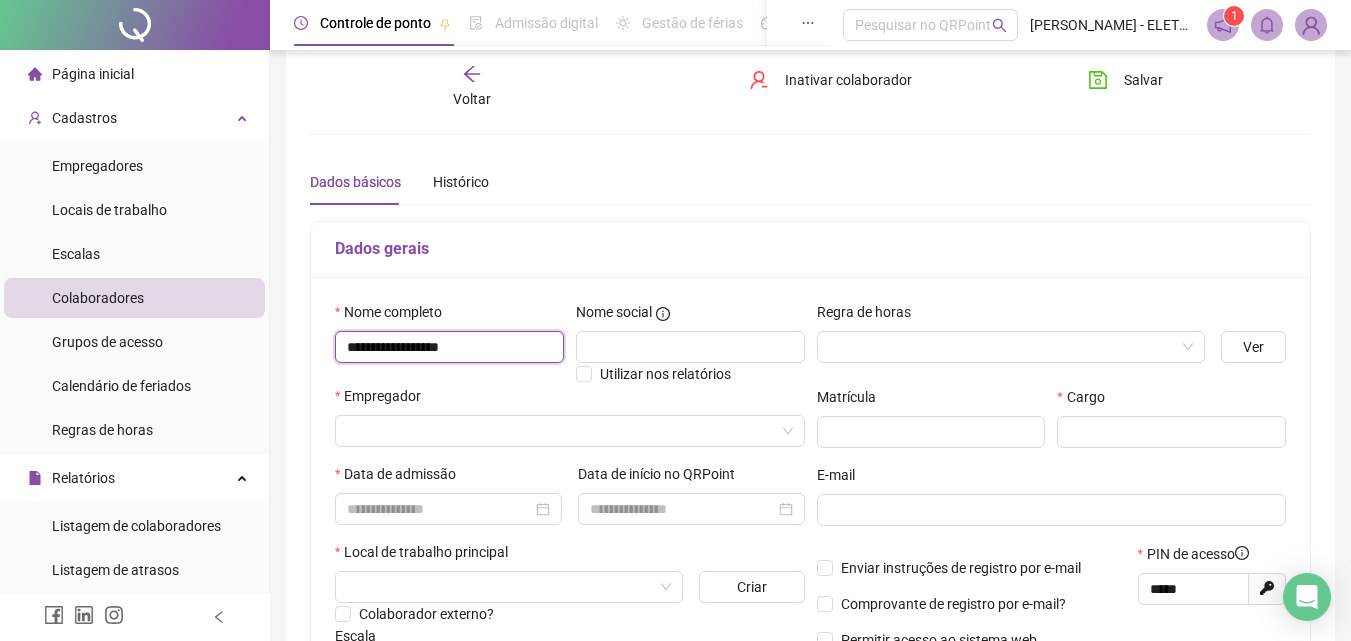 click on "**********" at bounding box center (449, 347) 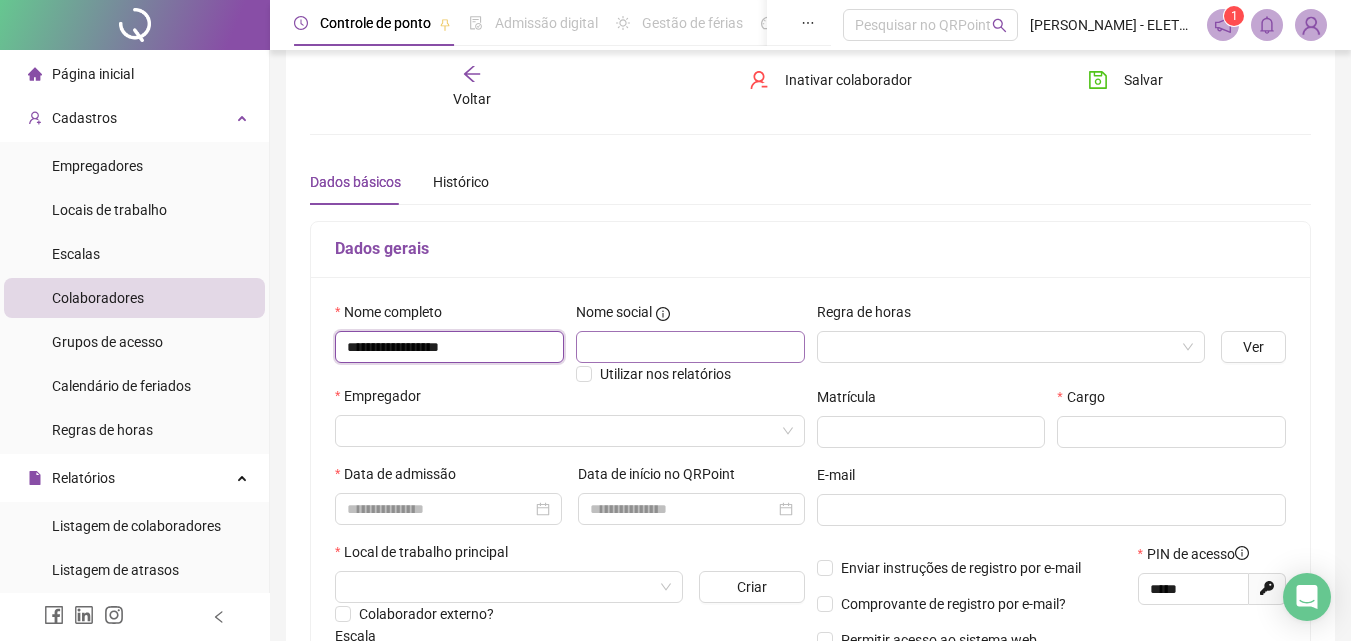 type on "**********" 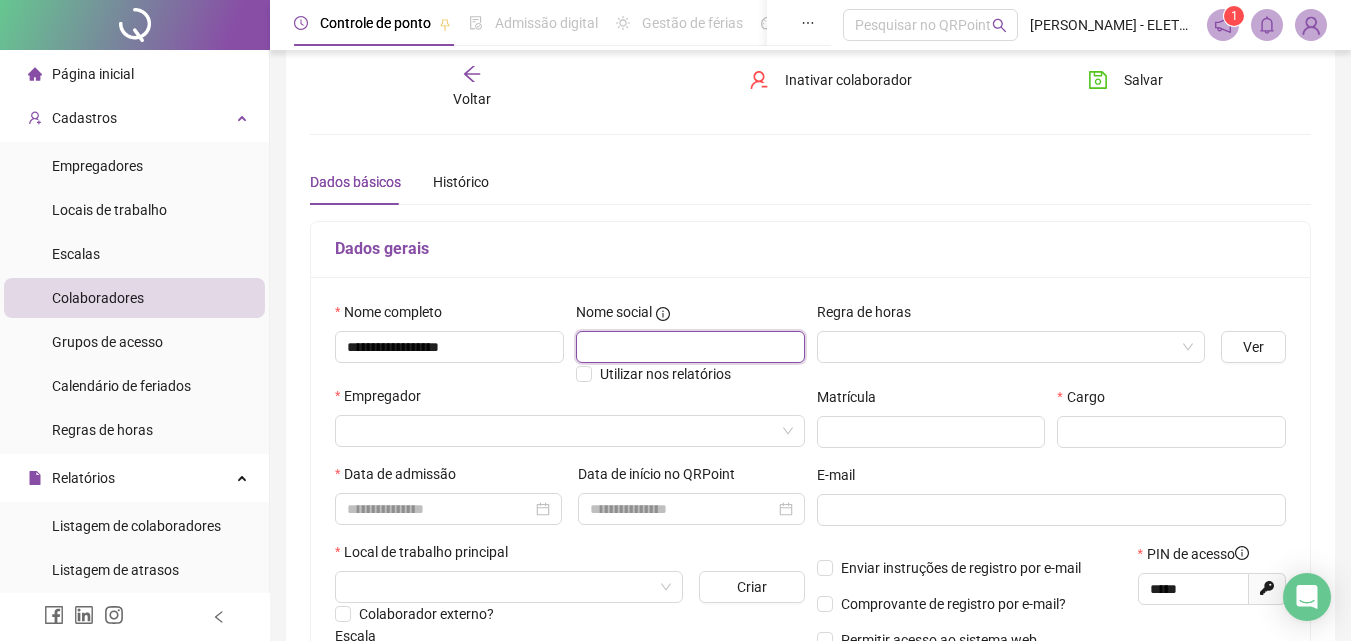 click at bounding box center [690, 347] 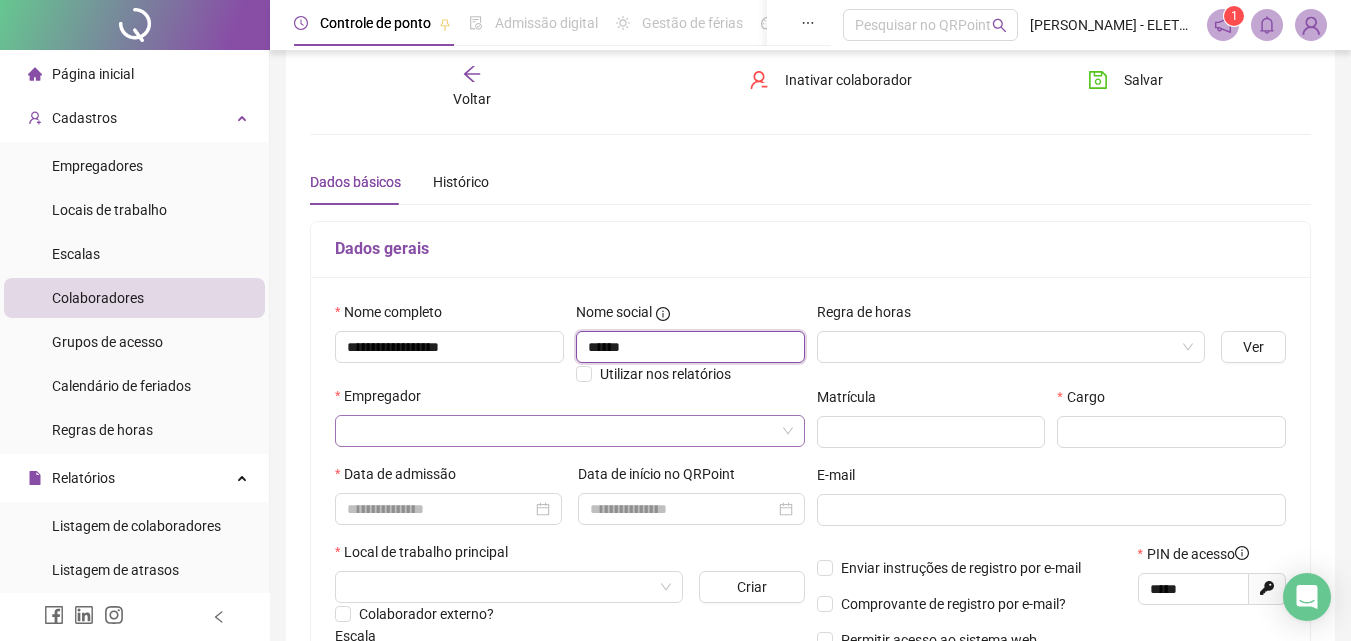 type on "******" 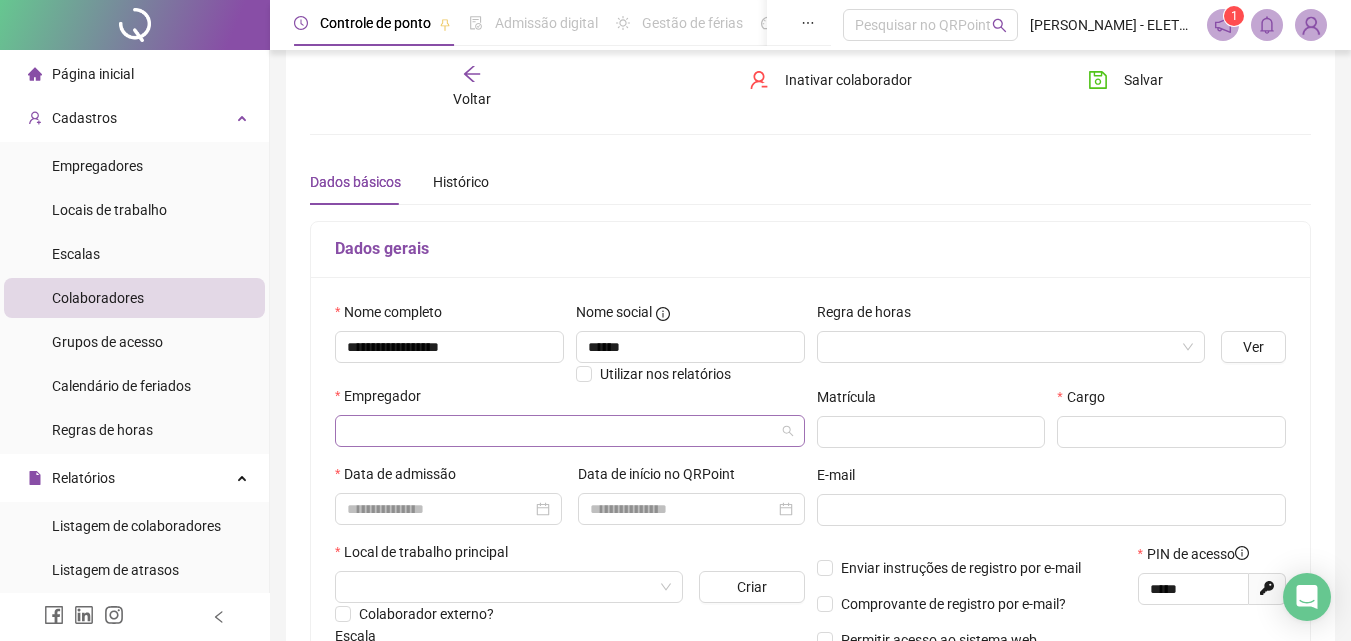 click at bounding box center (564, 431) 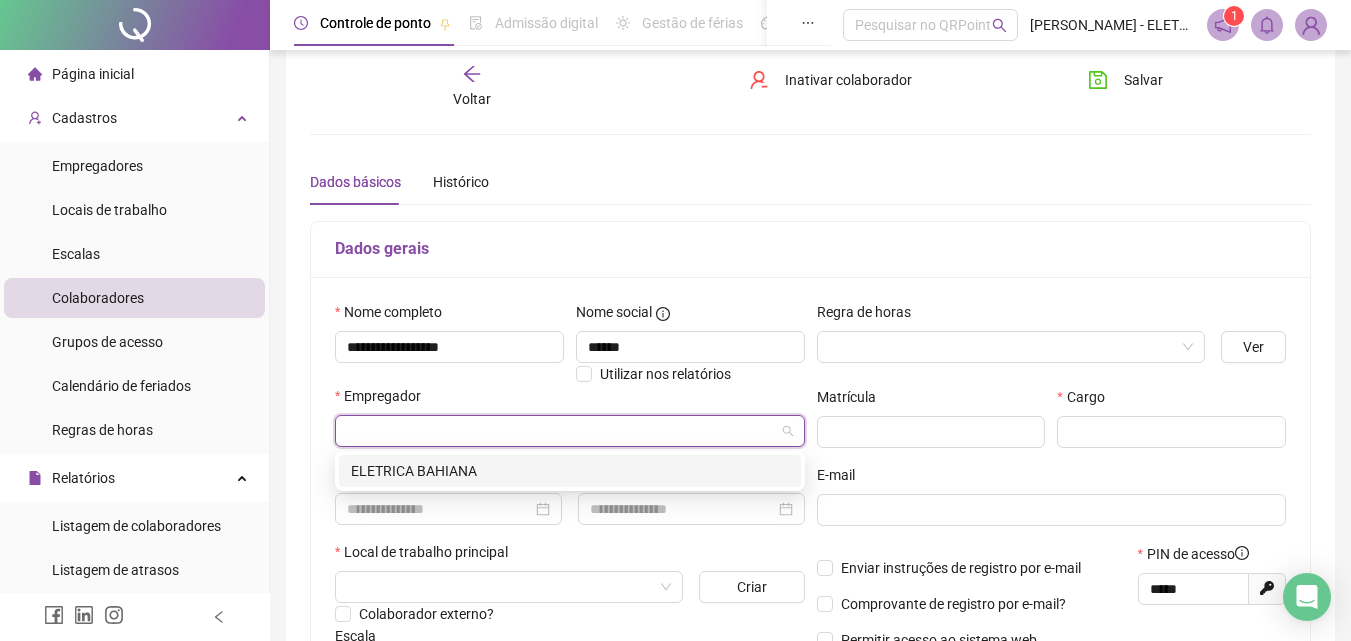 click on "ELETRICA BAHIANA" at bounding box center [570, 471] 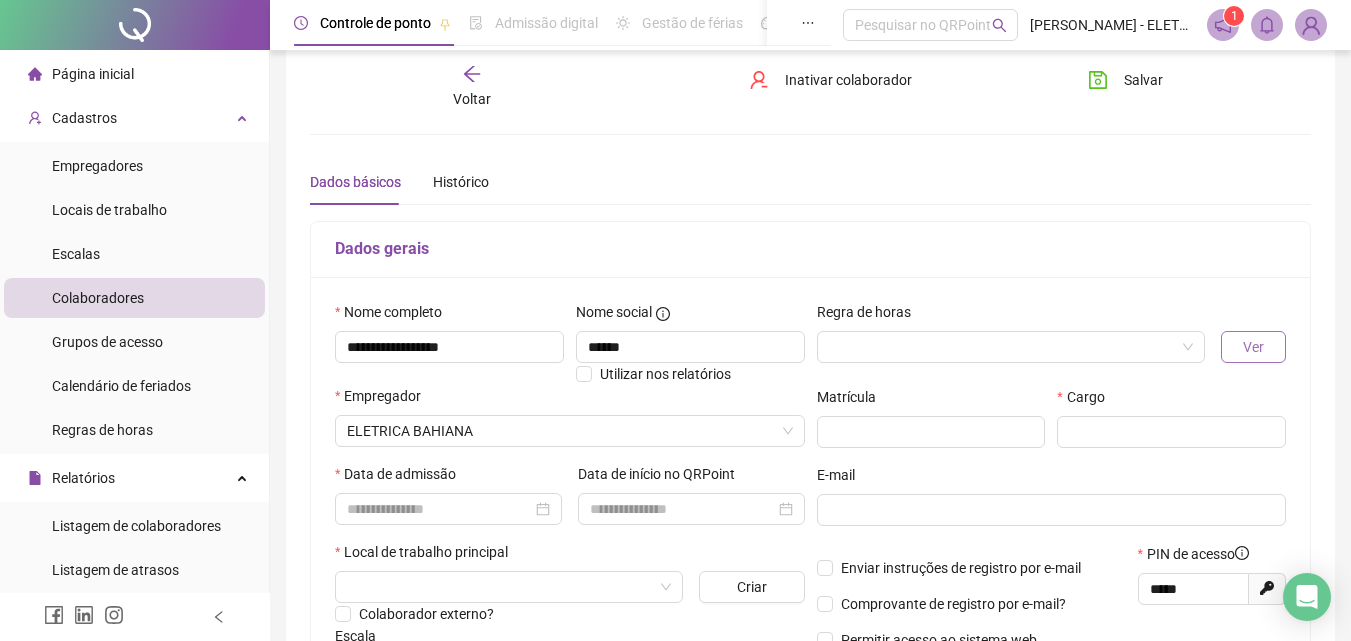 click on "Ver" at bounding box center [1253, 347] 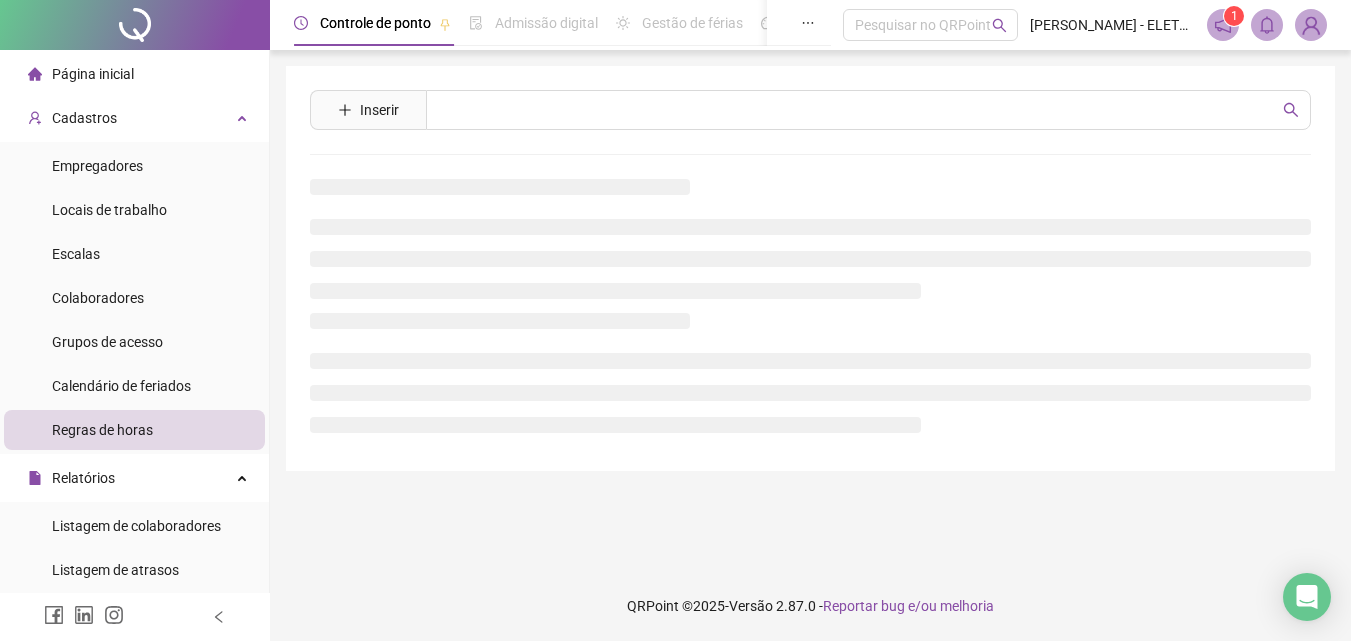 scroll, scrollTop: 0, scrollLeft: 0, axis: both 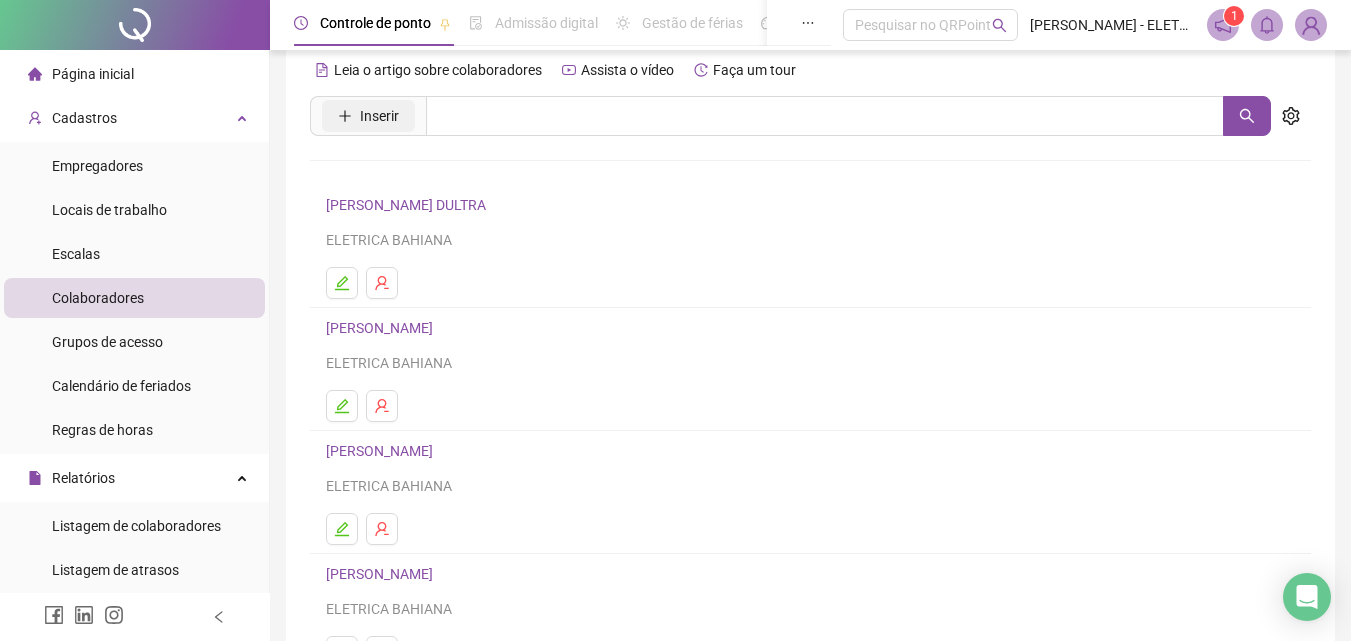 click on "Inserir" at bounding box center (379, 116) 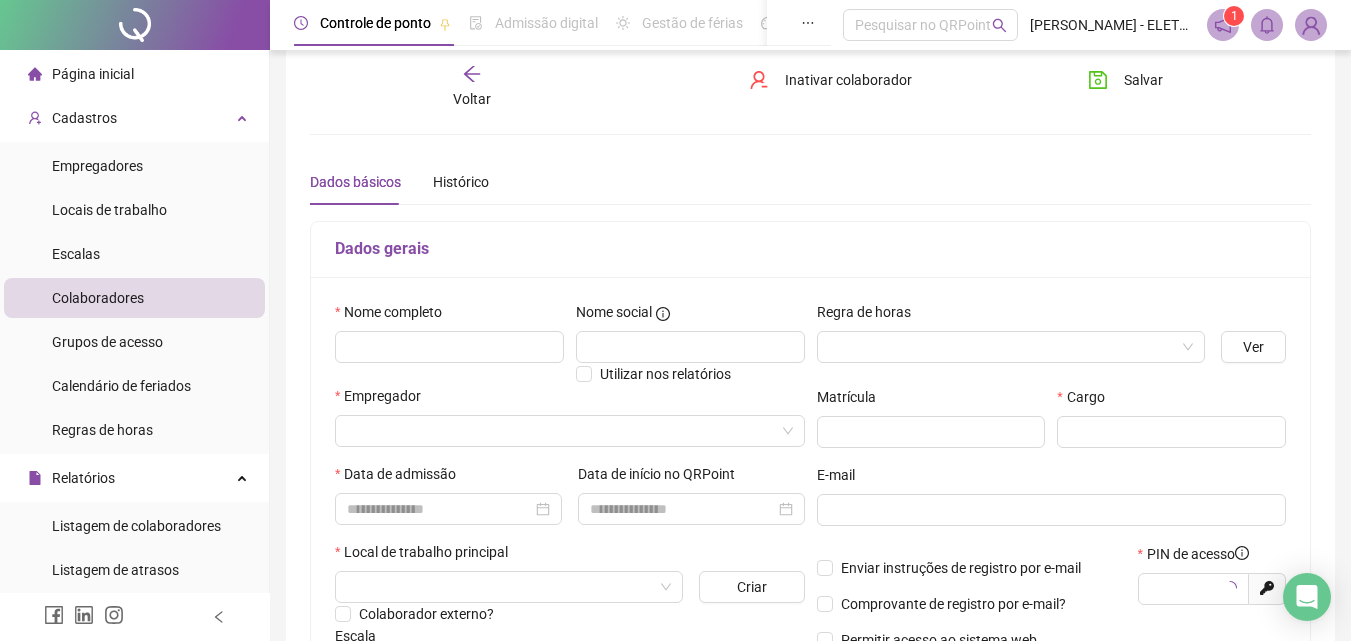 type on "*****" 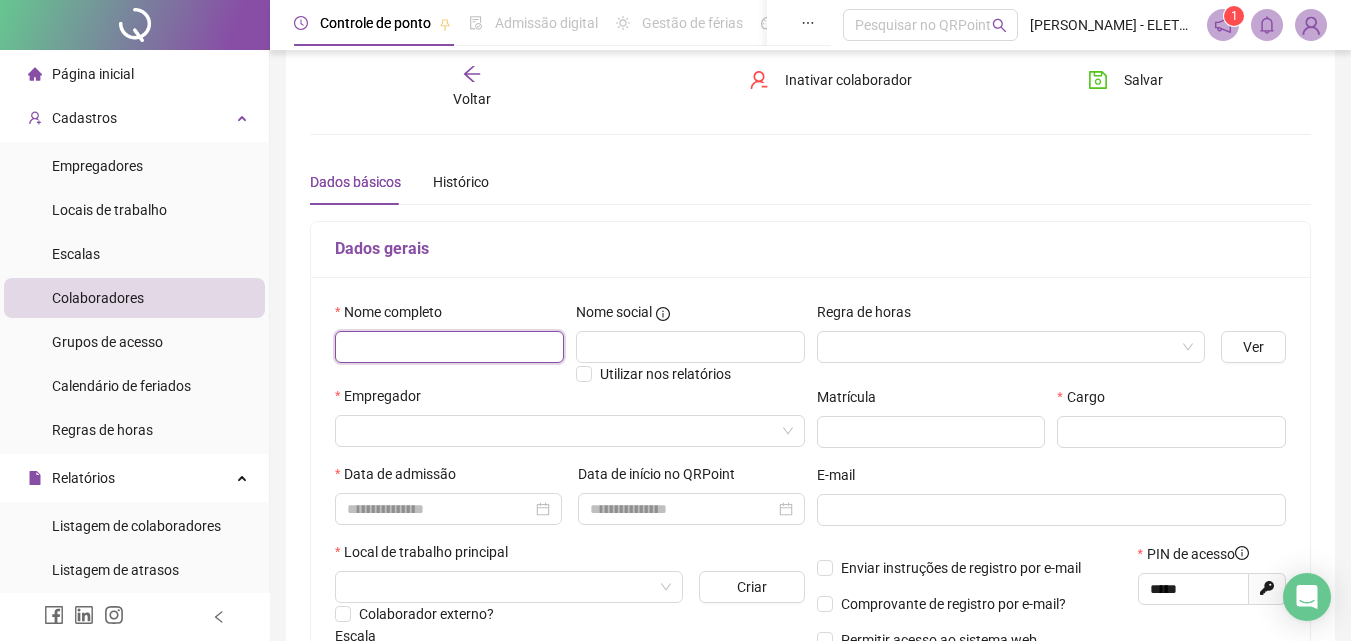 click at bounding box center [449, 347] 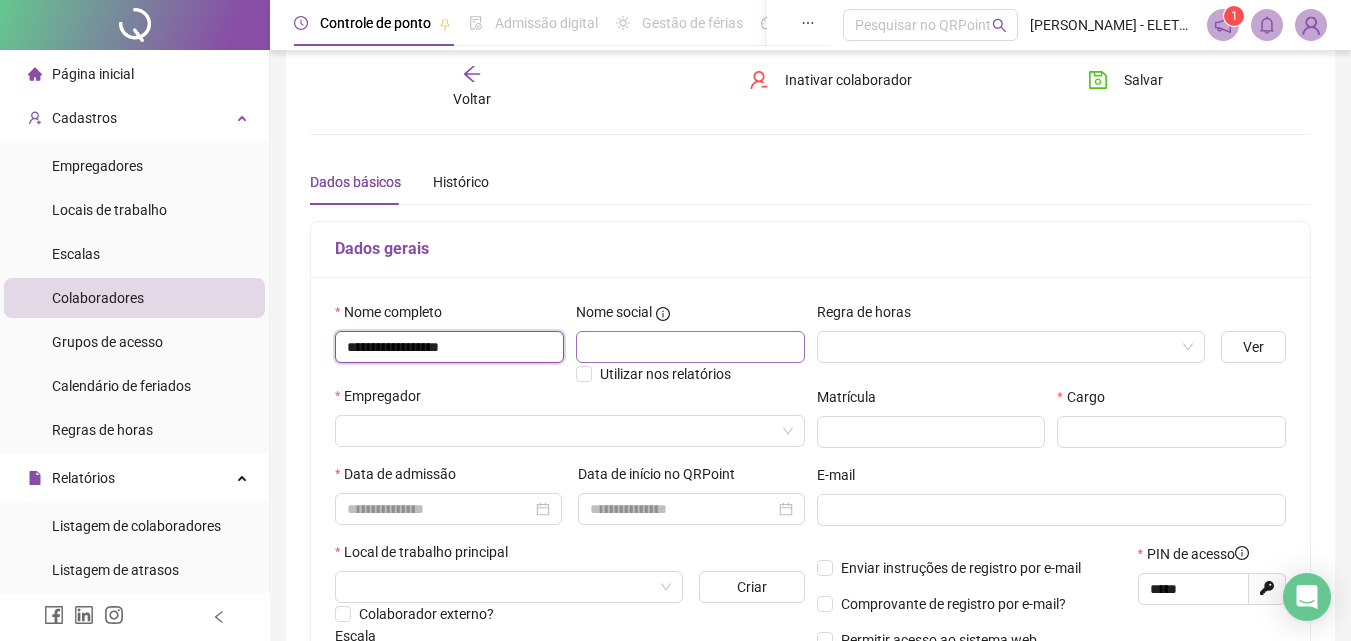type on "**********" 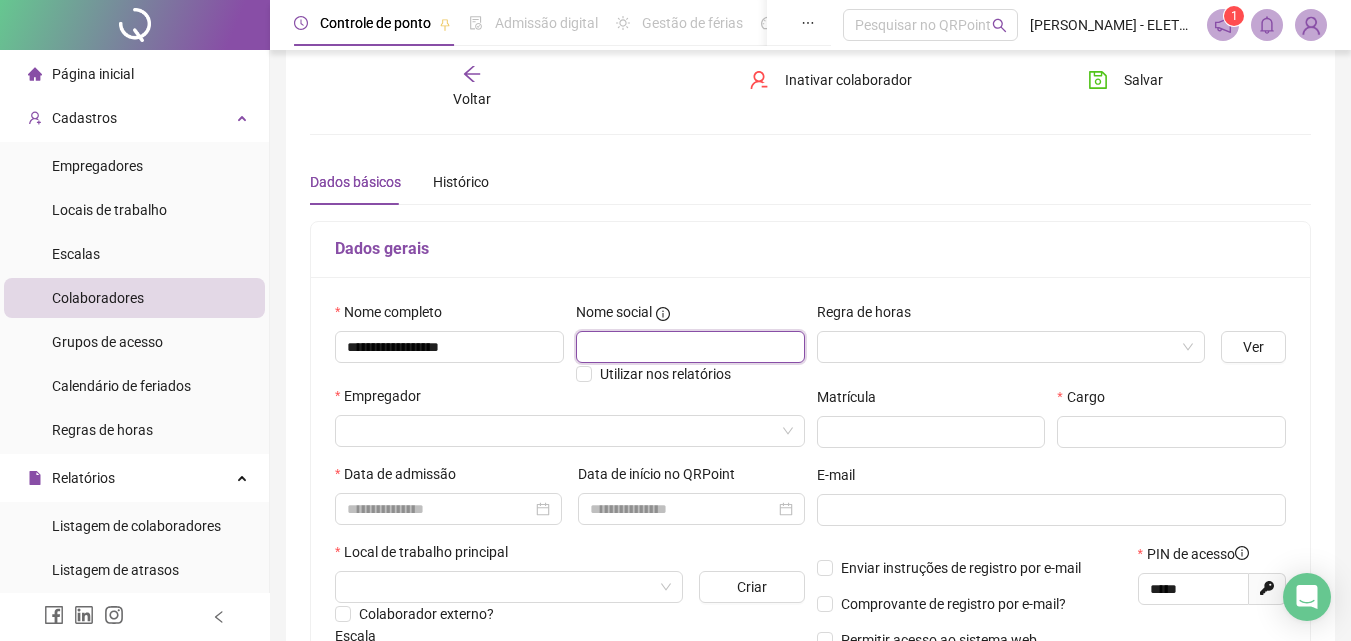 click at bounding box center (690, 347) 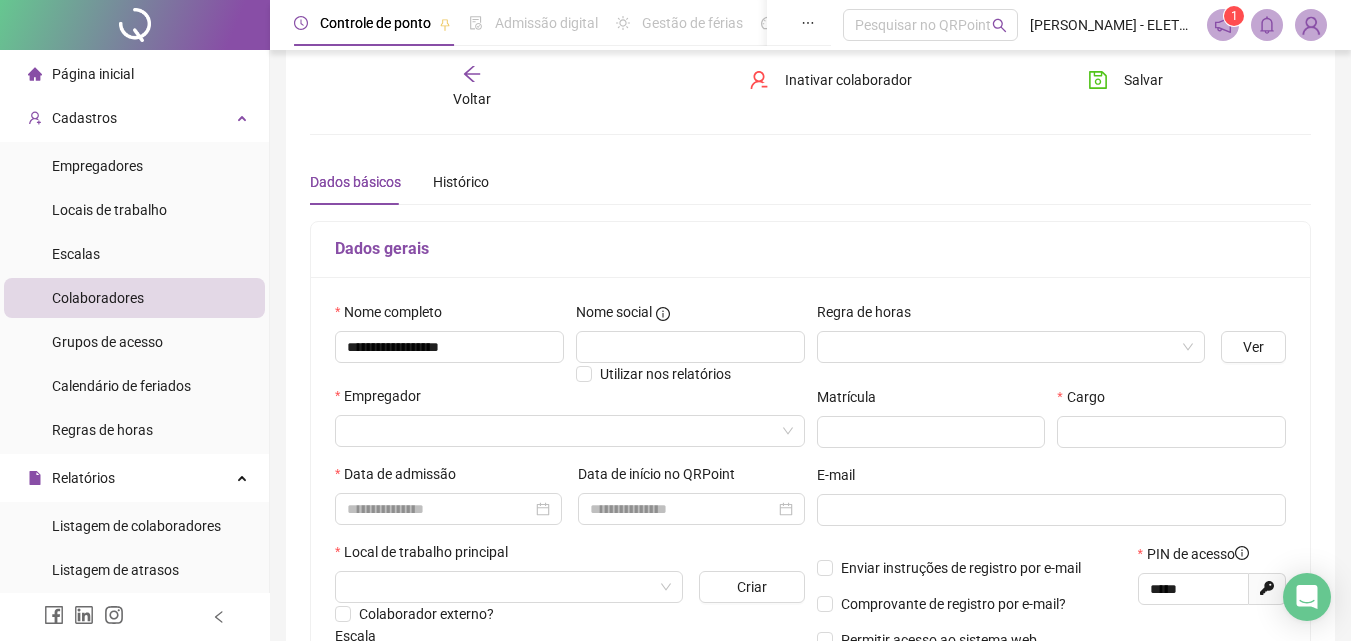 click on "Nome social Utilizar nos relatórios" at bounding box center [690, 343] 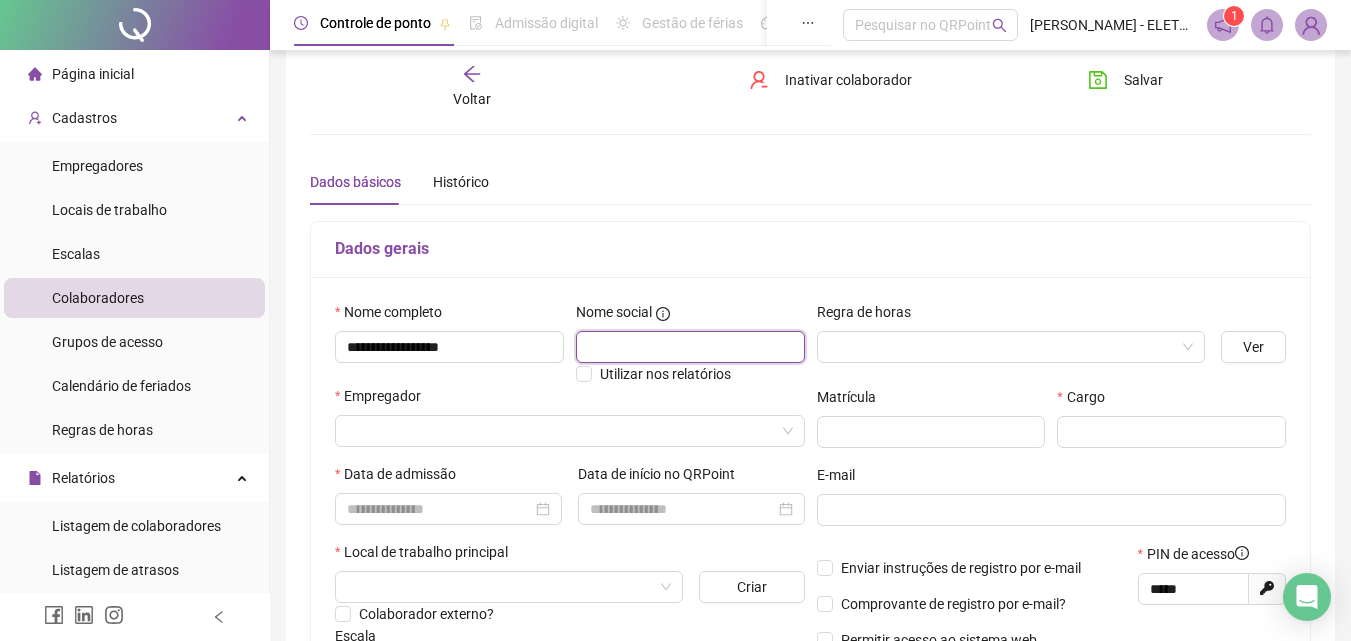 click at bounding box center [690, 347] 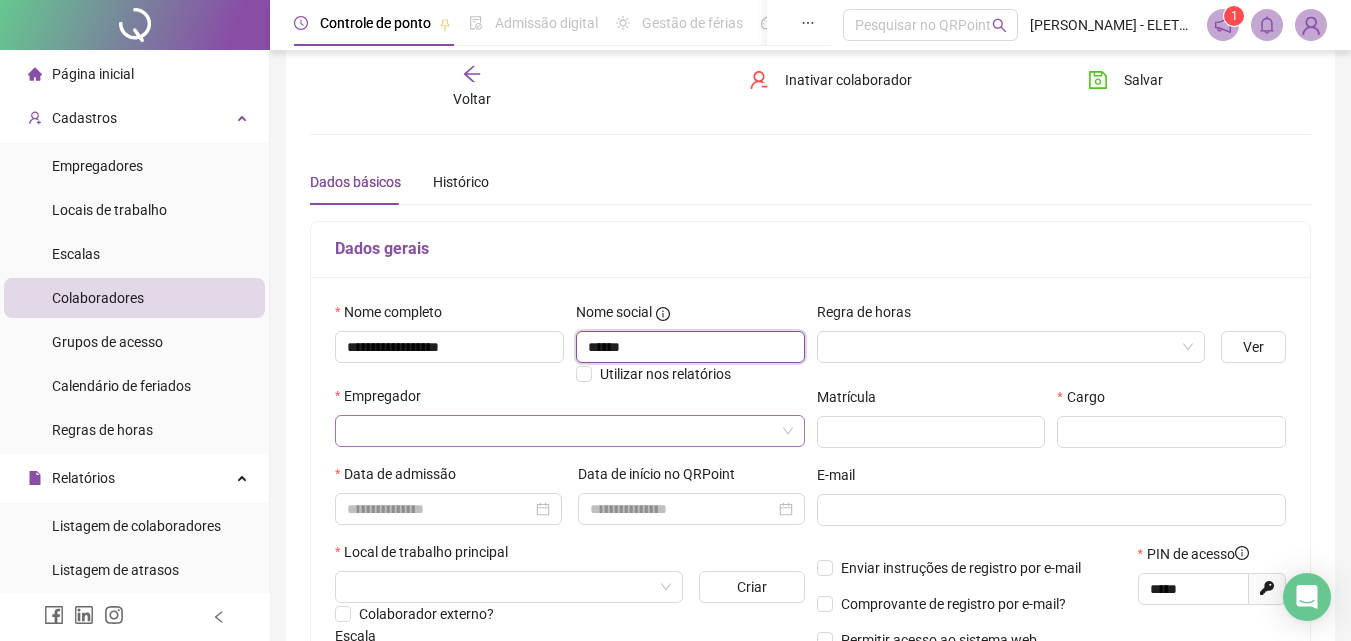type on "******" 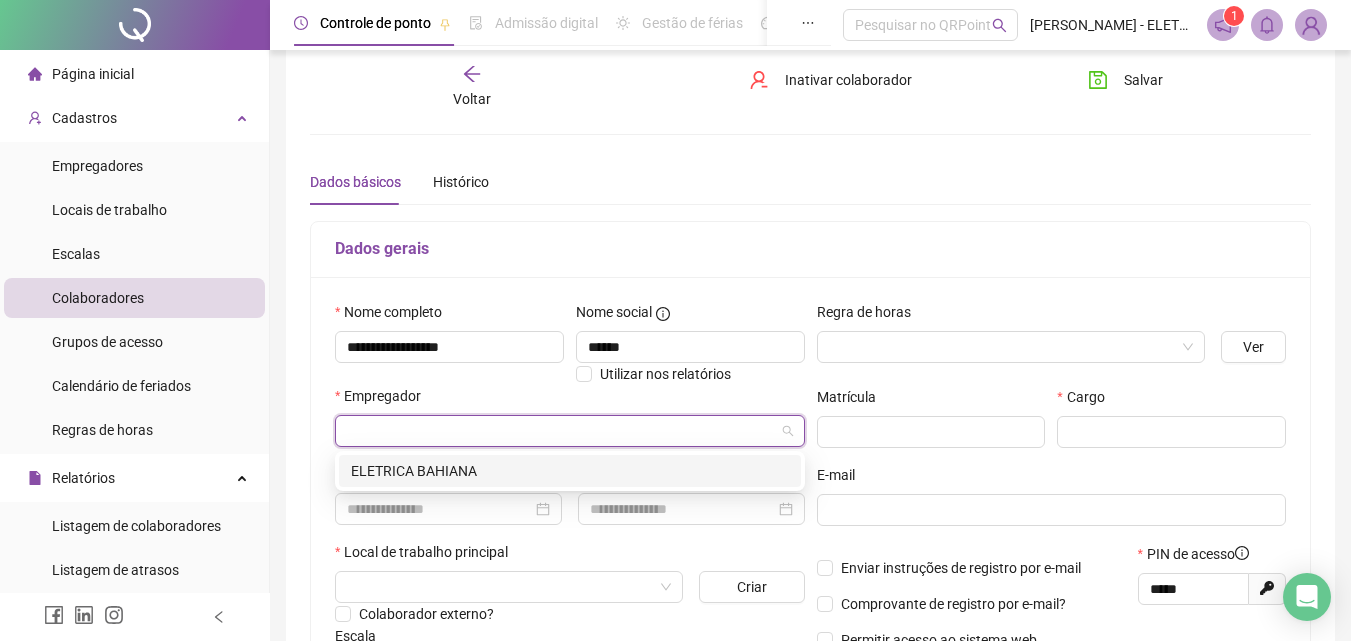 click at bounding box center (564, 431) 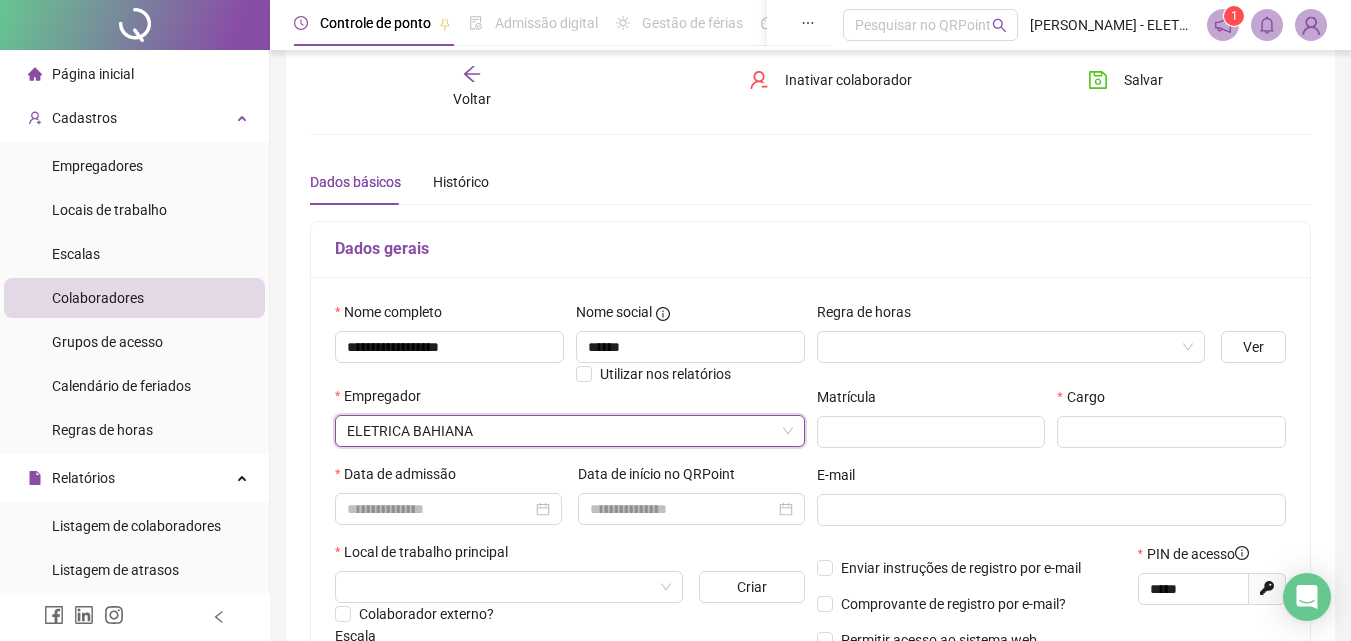 scroll, scrollTop: 126, scrollLeft: 0, axis: vertical 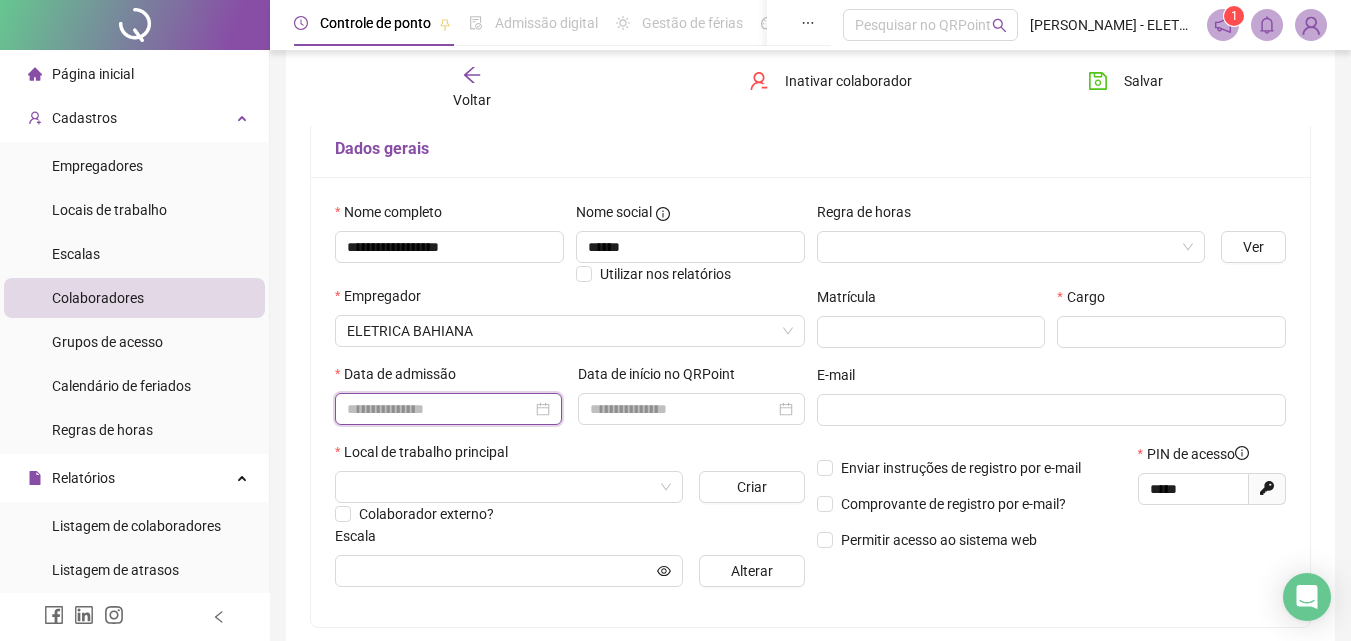 click at bounding box center (439, 409) 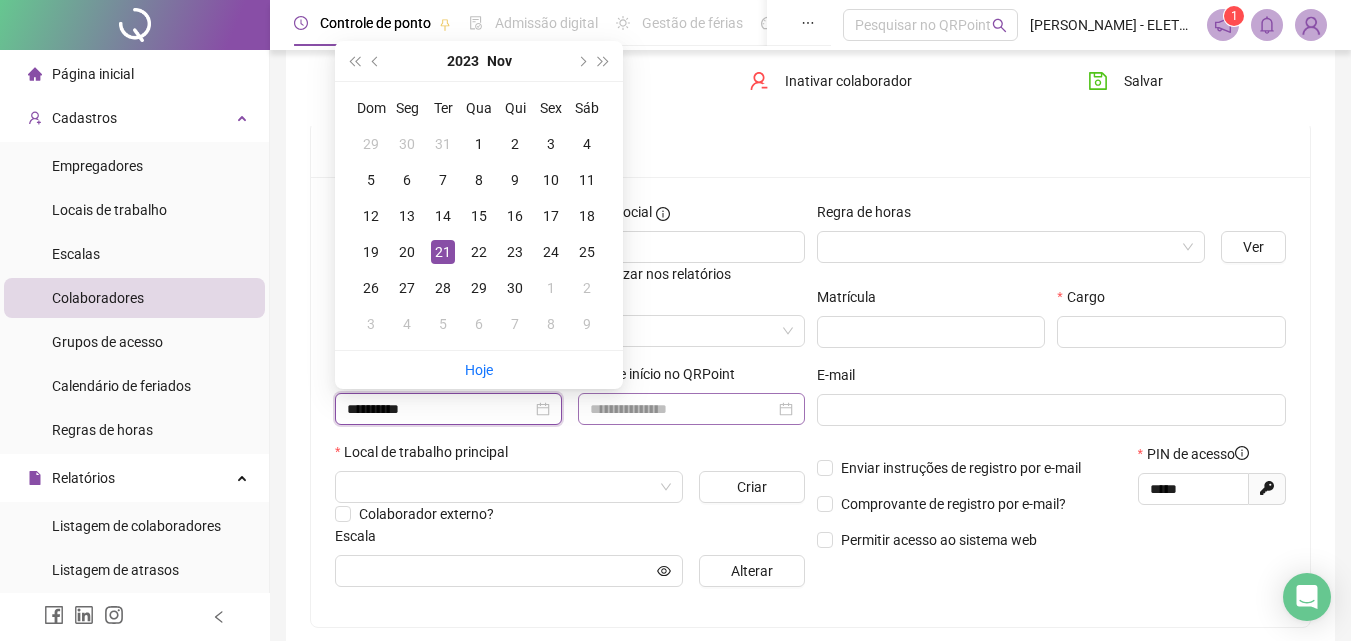 type on "**********" 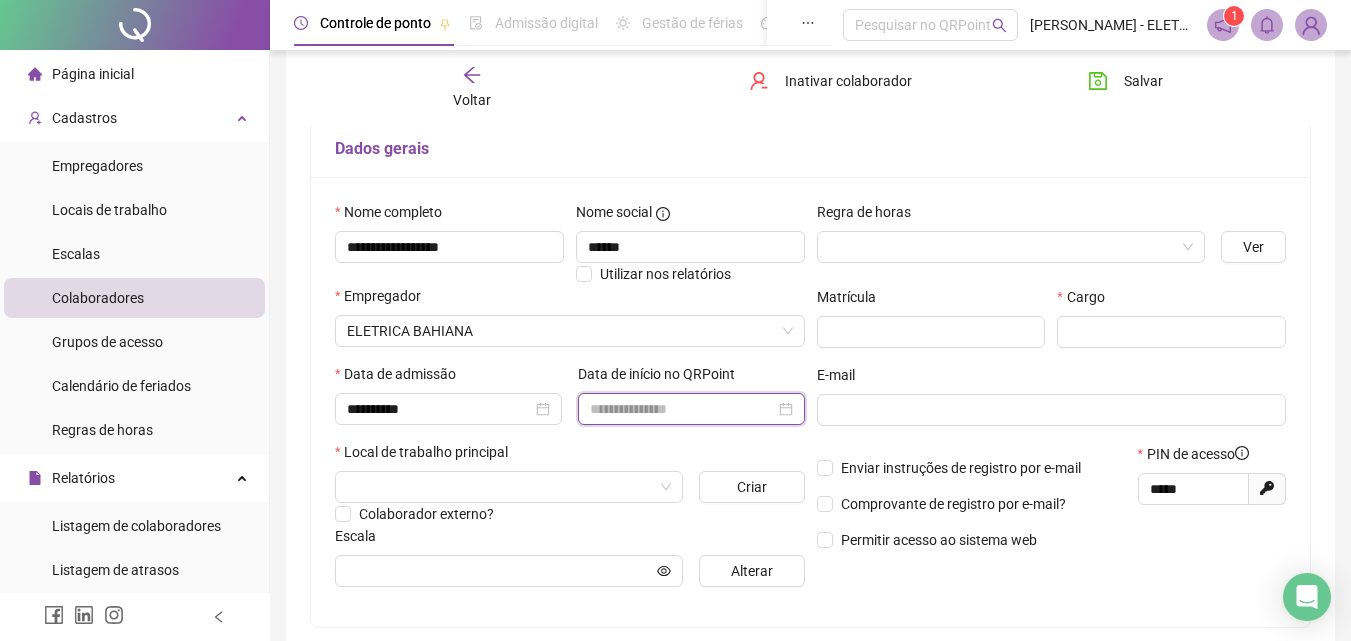 click at bounding box center [682, 409] 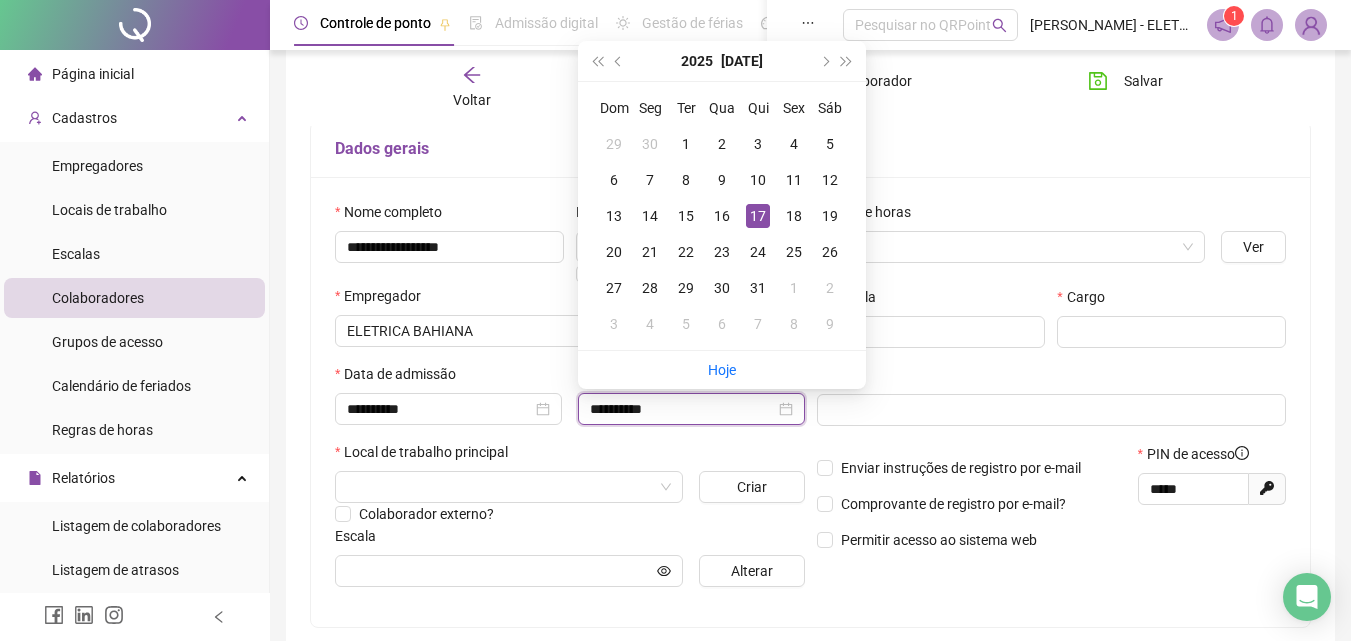 type on "**********" 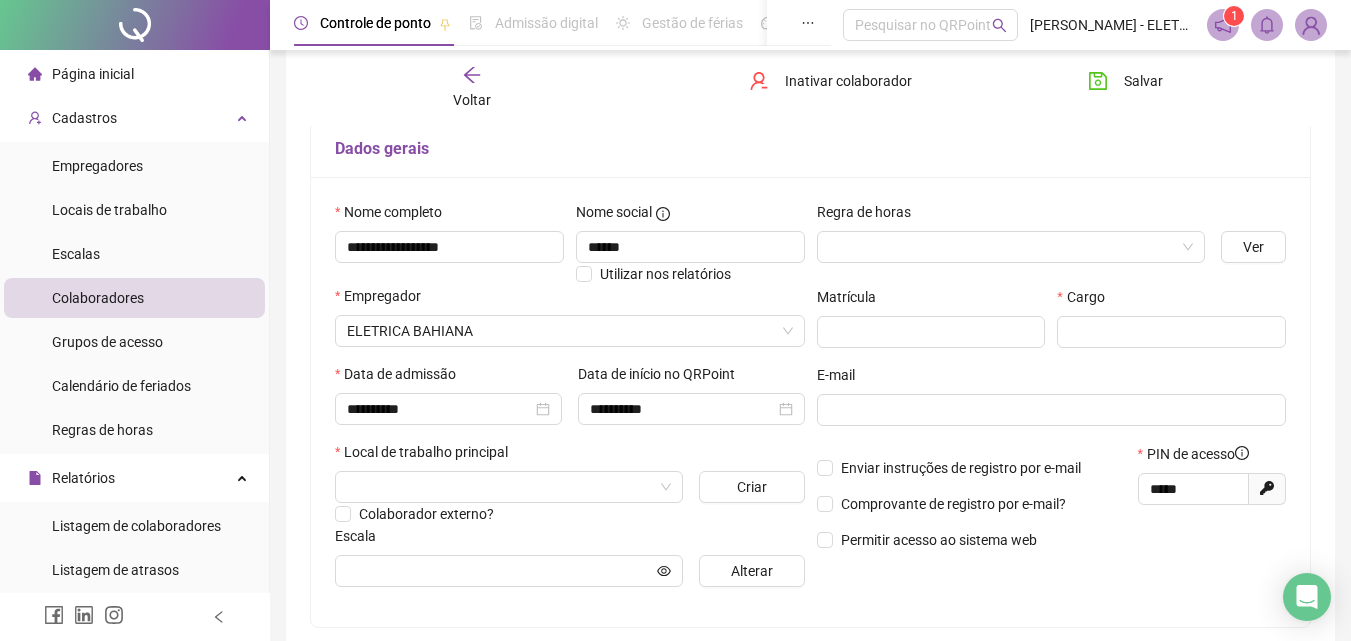 click on "Local de trabalho principal" at bounding box center (570, 456) 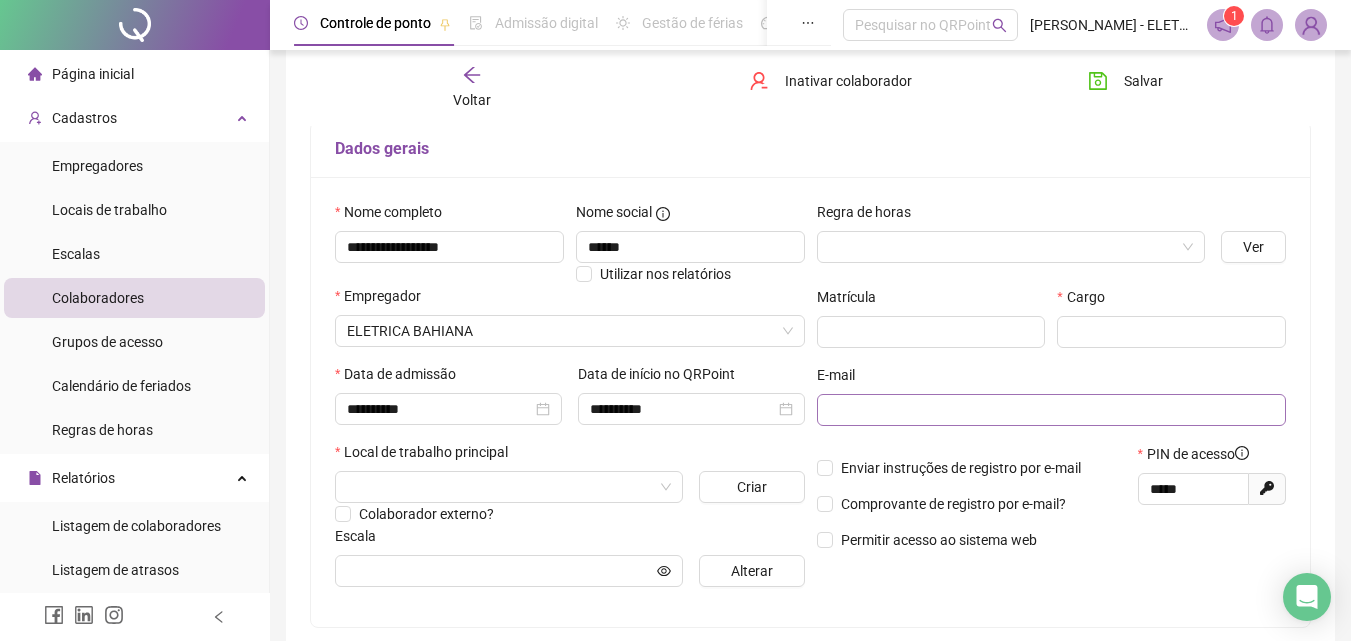 click at bounding box center [1052, 410] 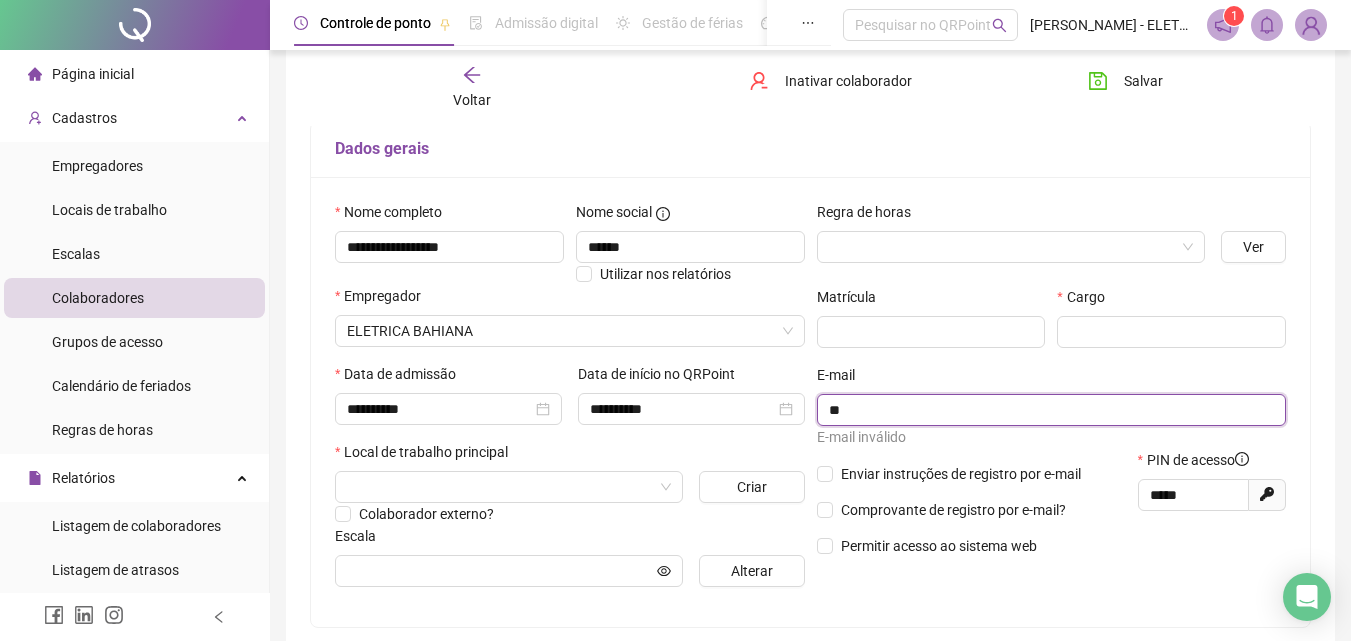 type on "*" 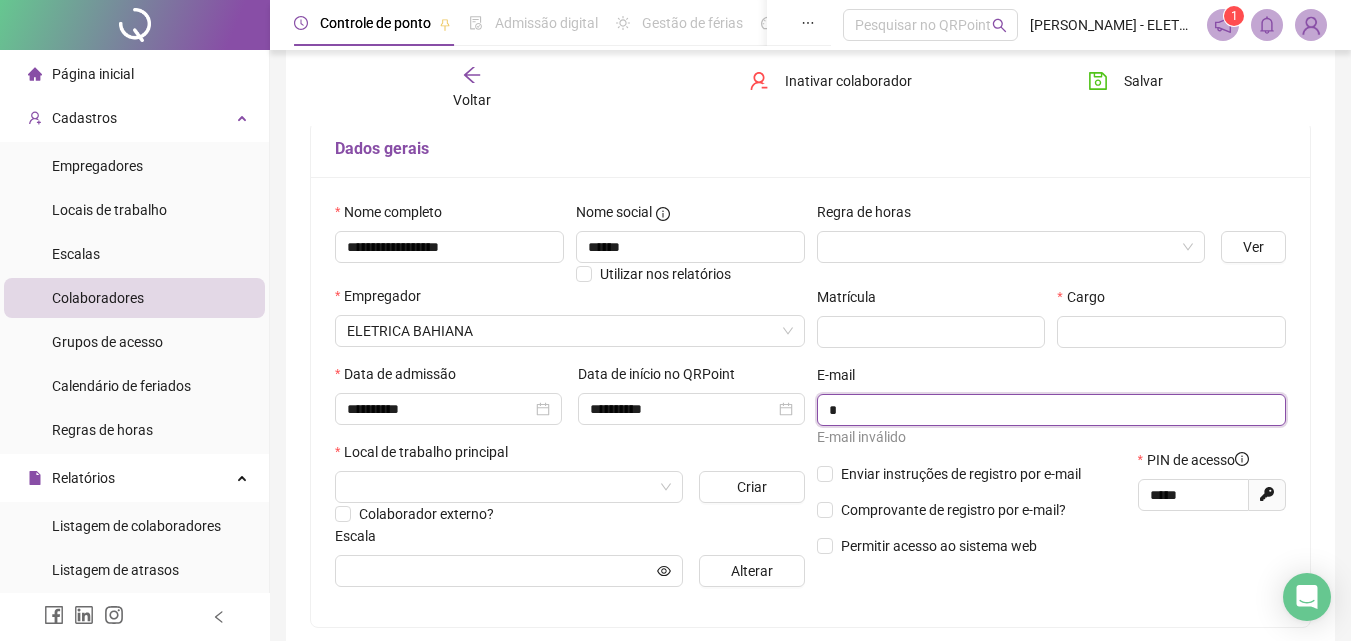 type 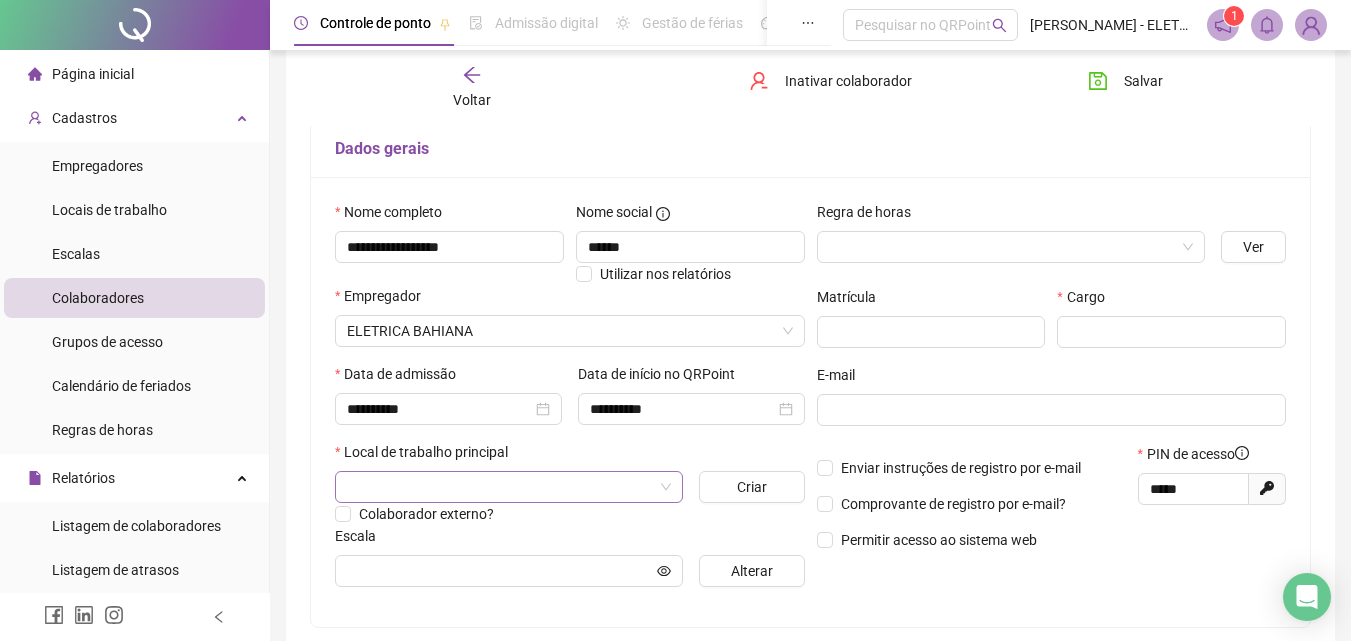 click at bounding box center (503, 487) 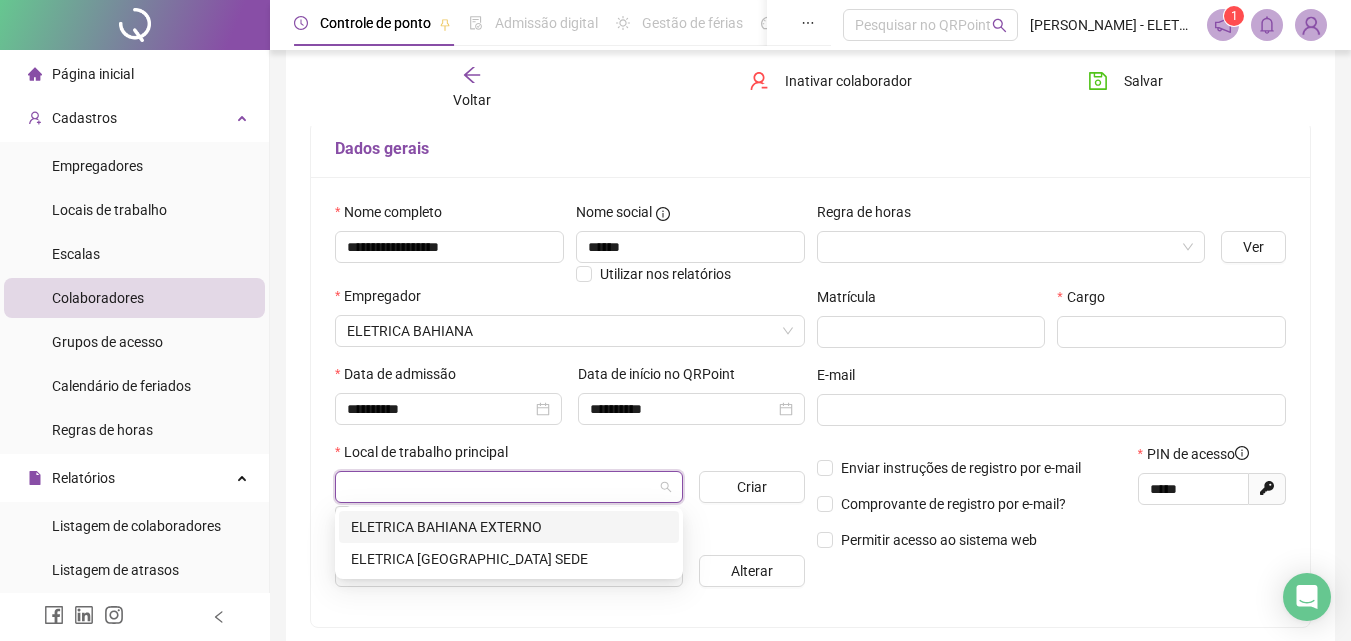 click on "ELETRICA BAHIANA EXTERNO" at bounding box center (509, 527) 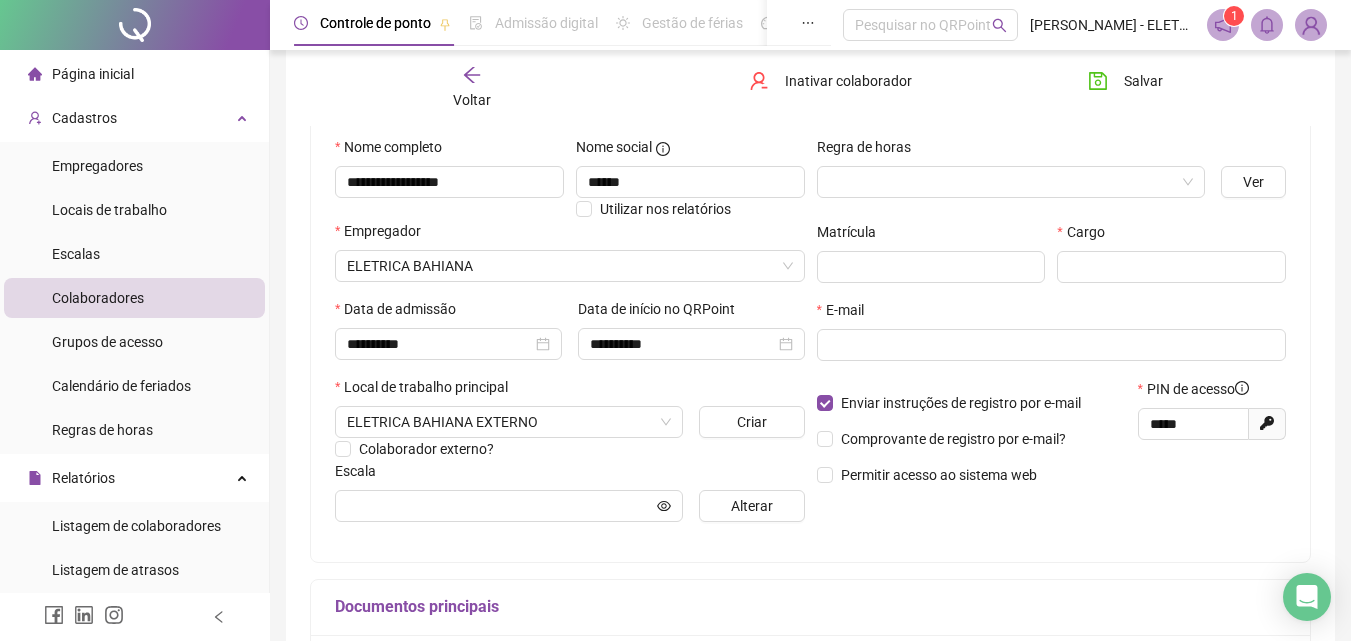 scroll, scrollTop: 226, scrollLeft: 0, axis: vertical 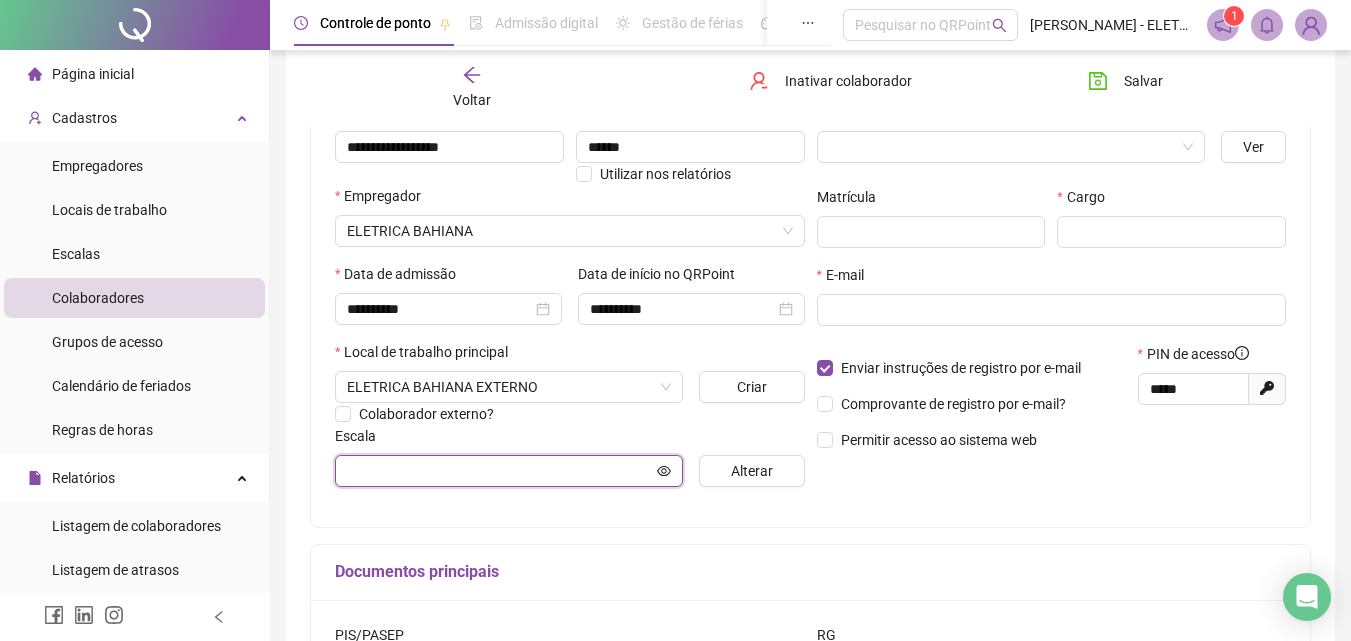 click at bounding box center [500, 471] 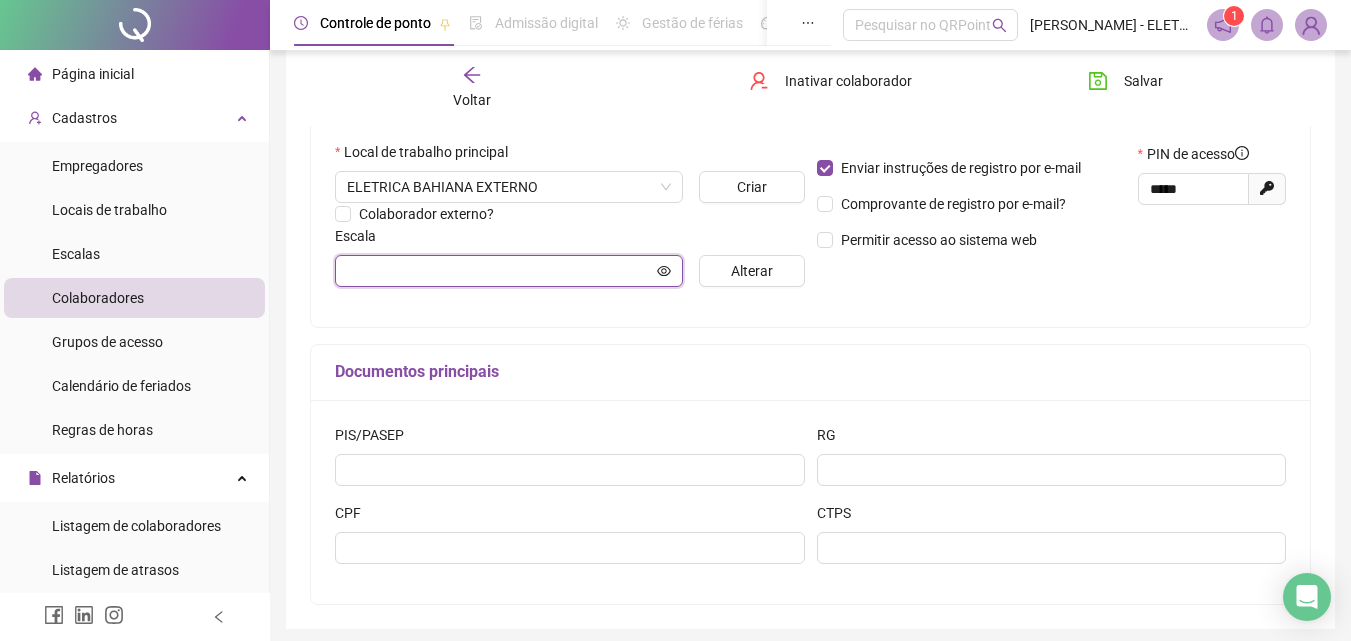 scroll, scrollTop: 500, scrollLeft: 0, axis: vertical 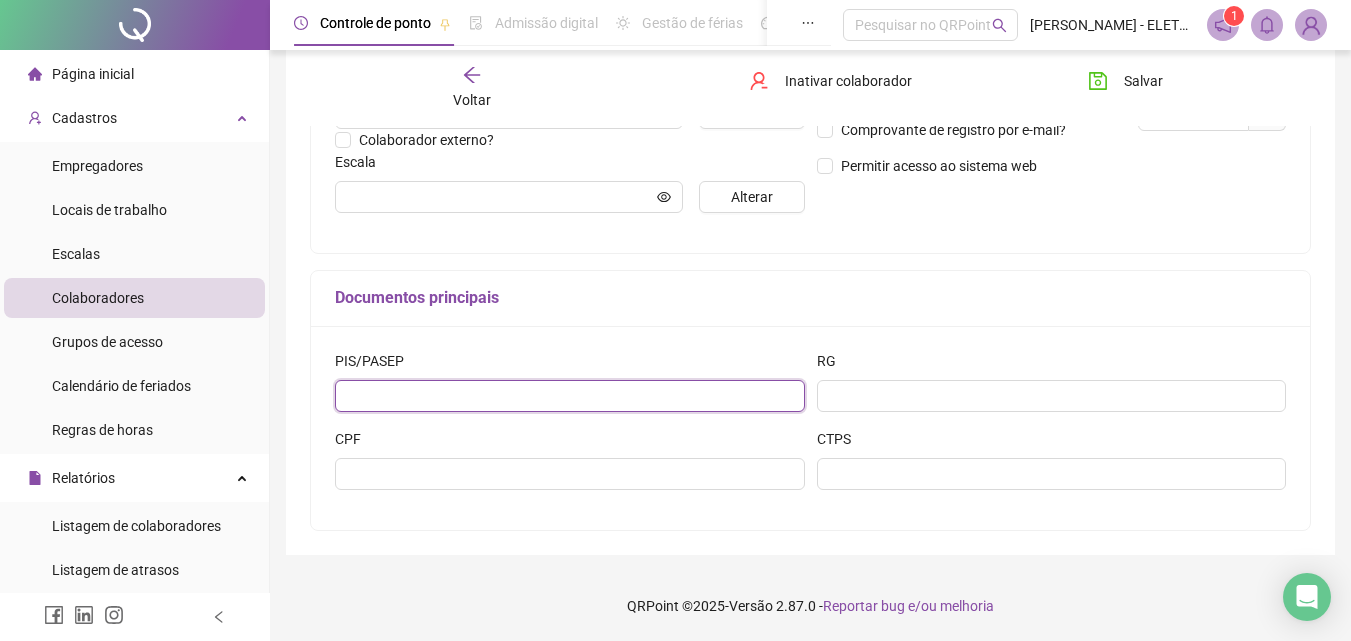 click at bounding box center [570, 396] 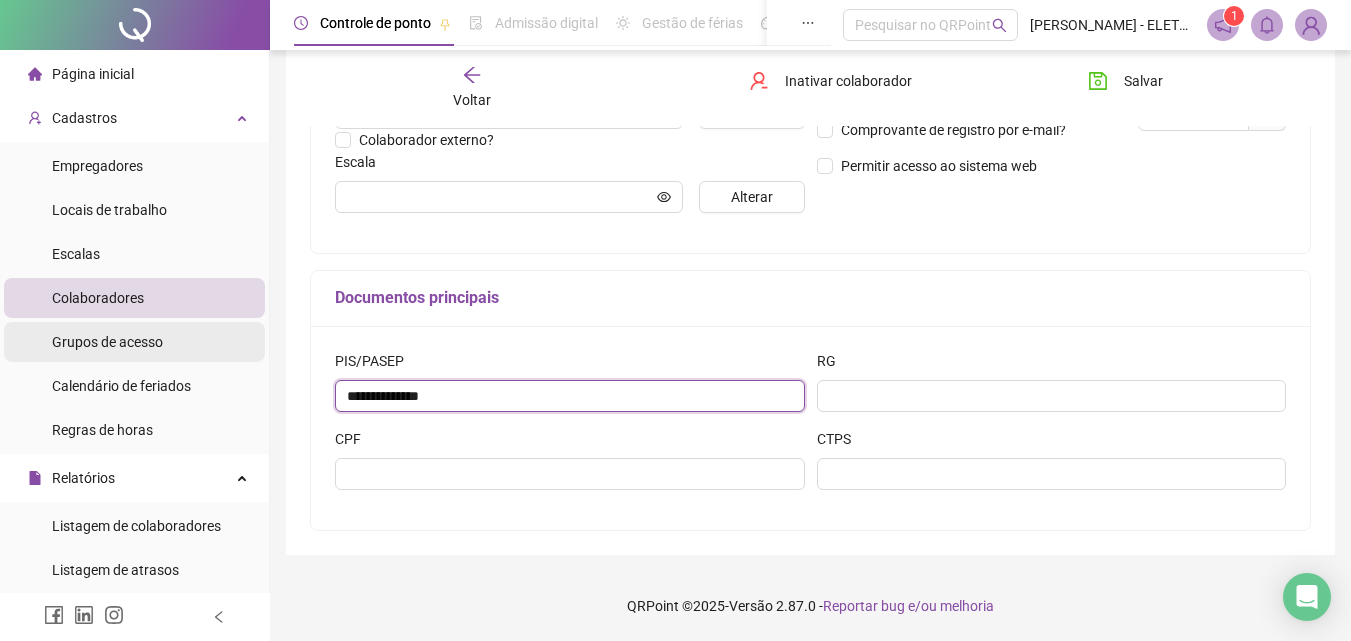 type on "**********" 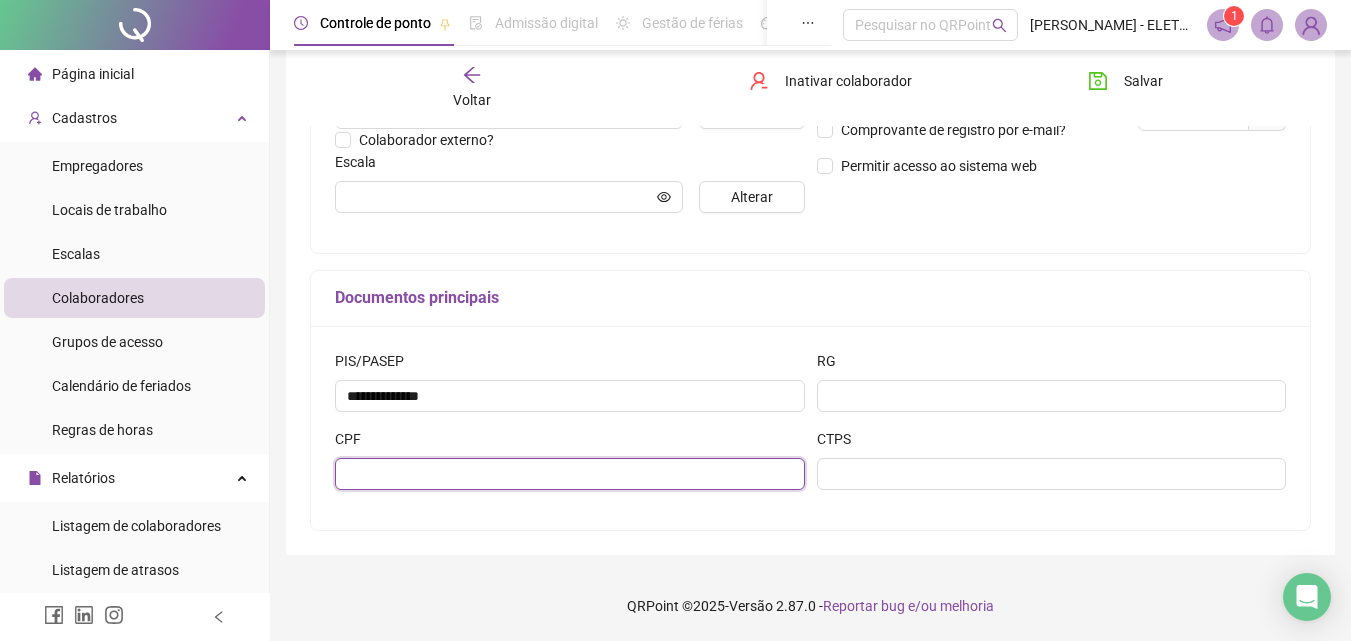 click at bounding box center (570, 474) 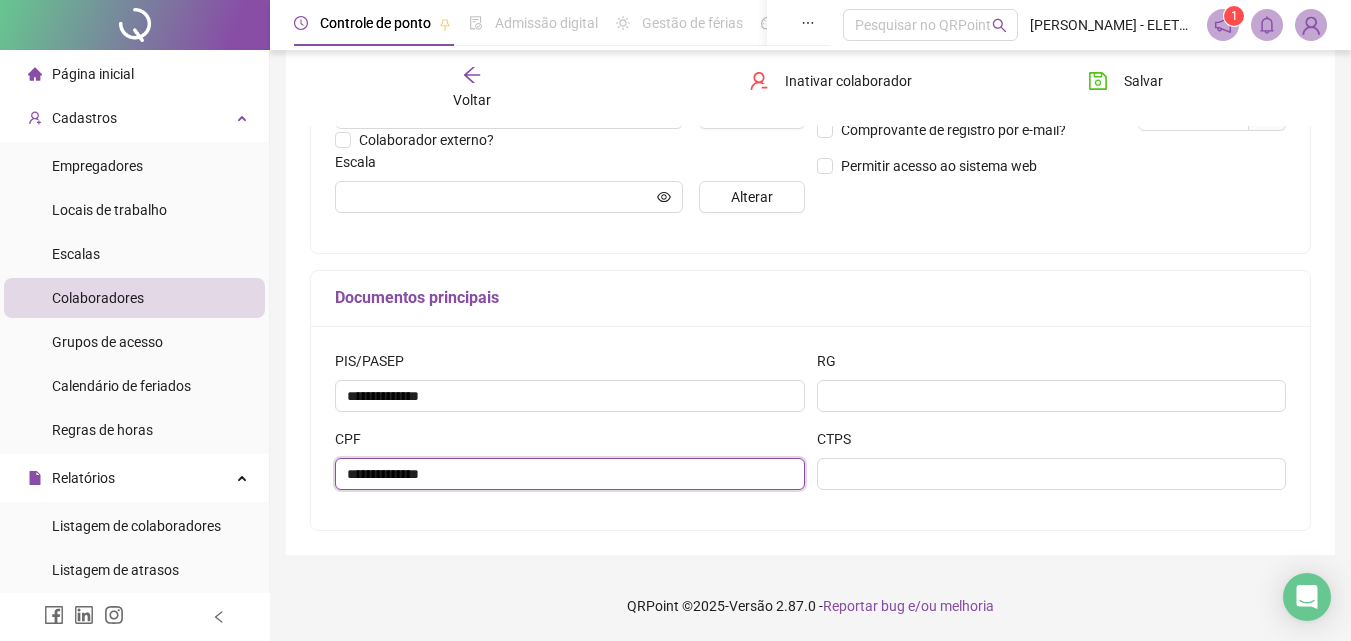type on "**********" 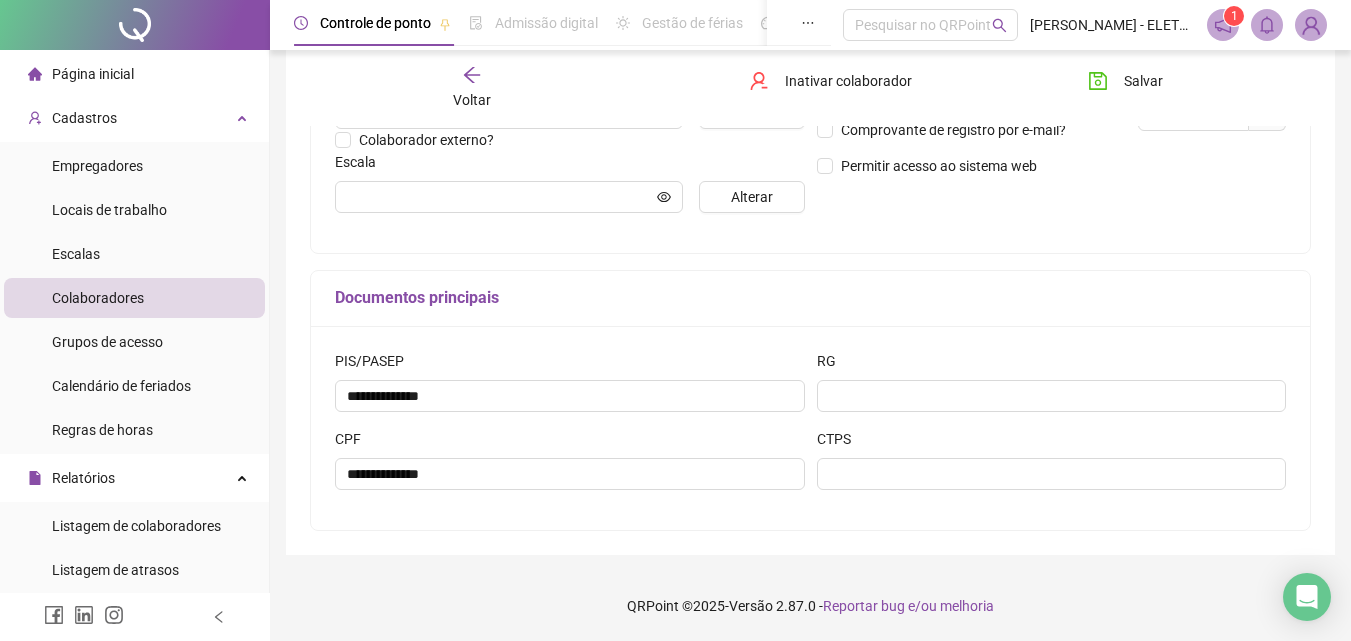 click on "**********" at bounding box center (810, 428) 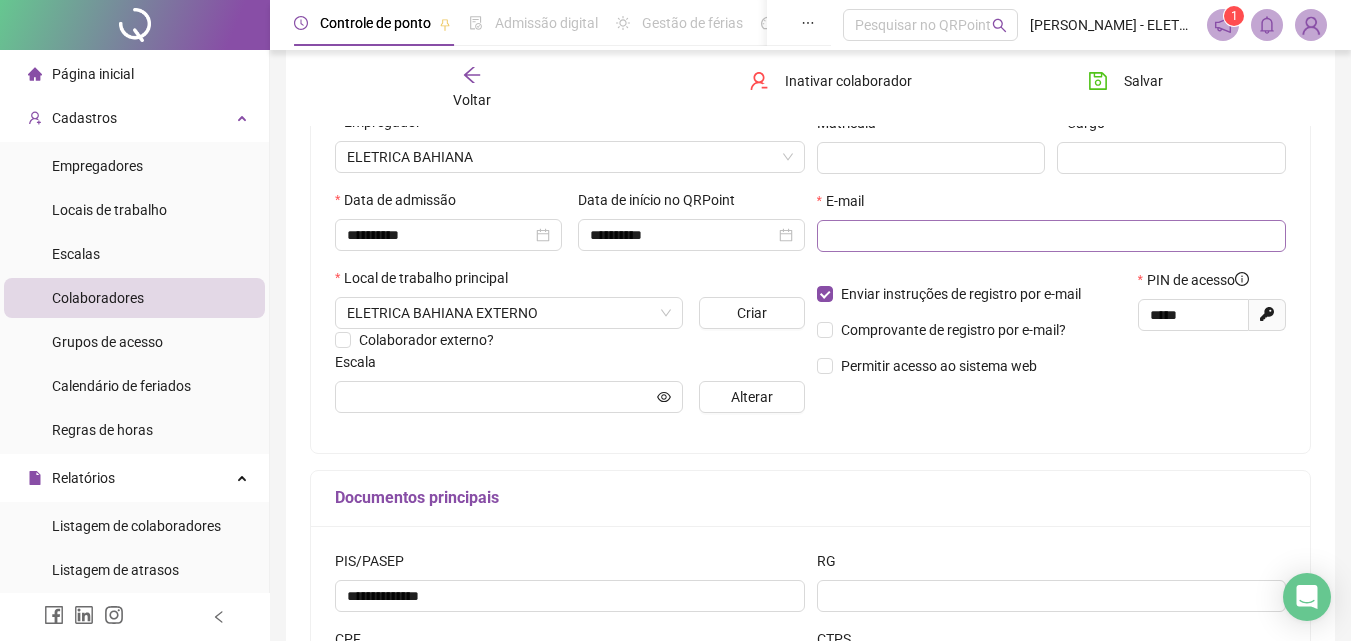 scroll, scrollTop: 200, scrollLeft: 0, axis: vertical 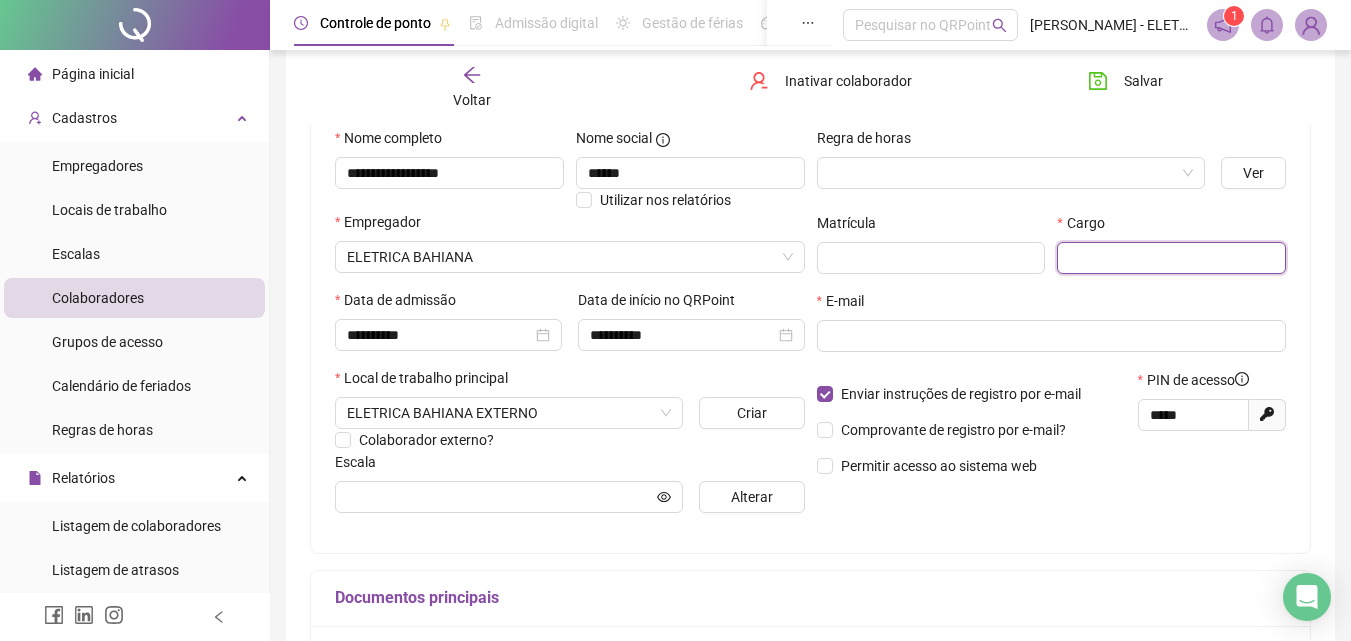 click at bounding box center (1171, 258) 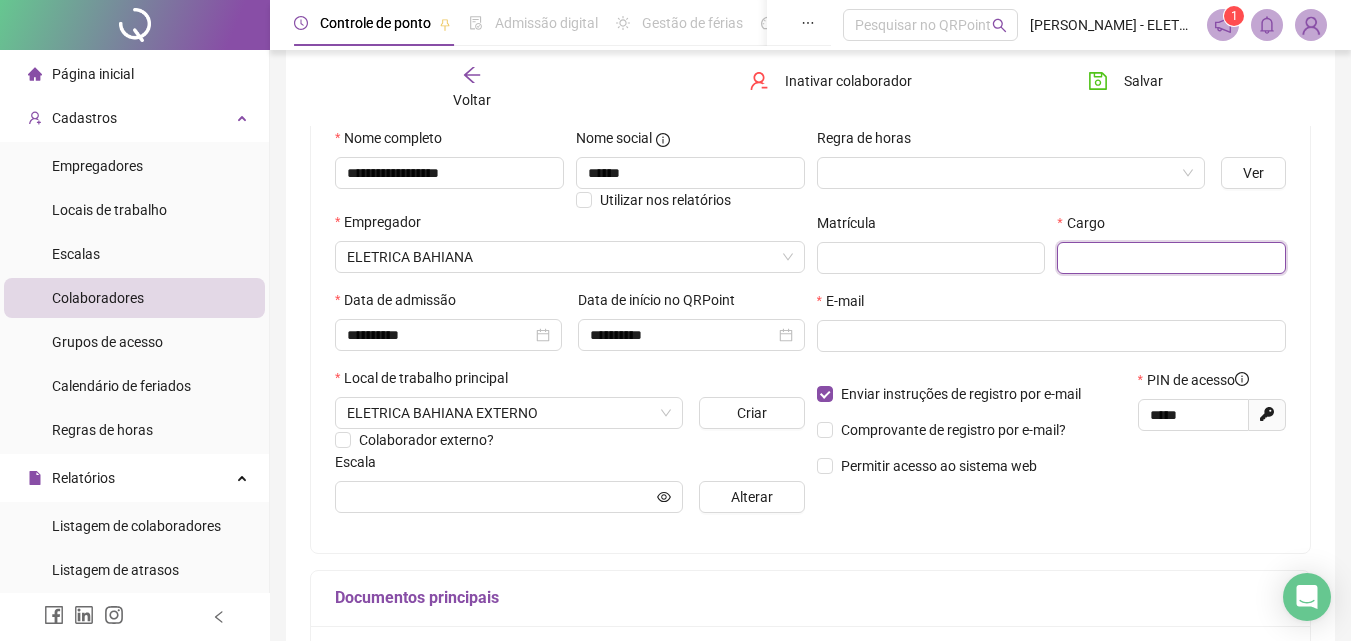 click at bounding box center (1171, 258) 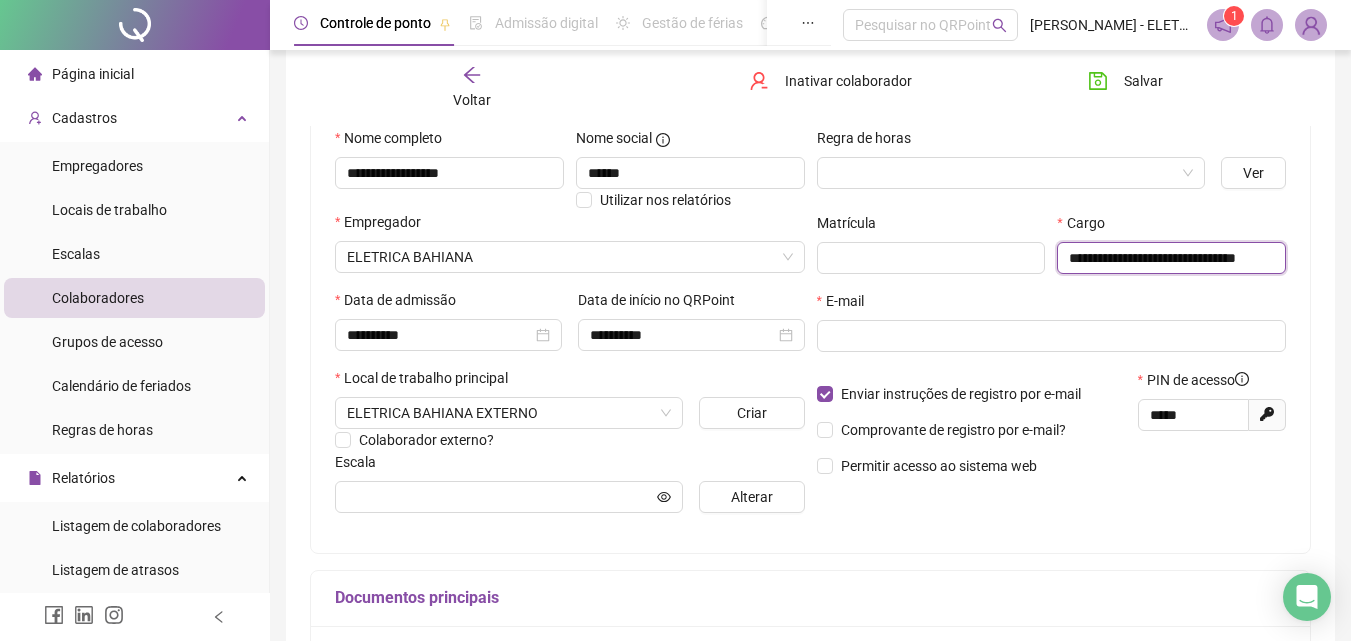 scroll, scrollTop: 0, scrollLeft: 71, axis: horizontal 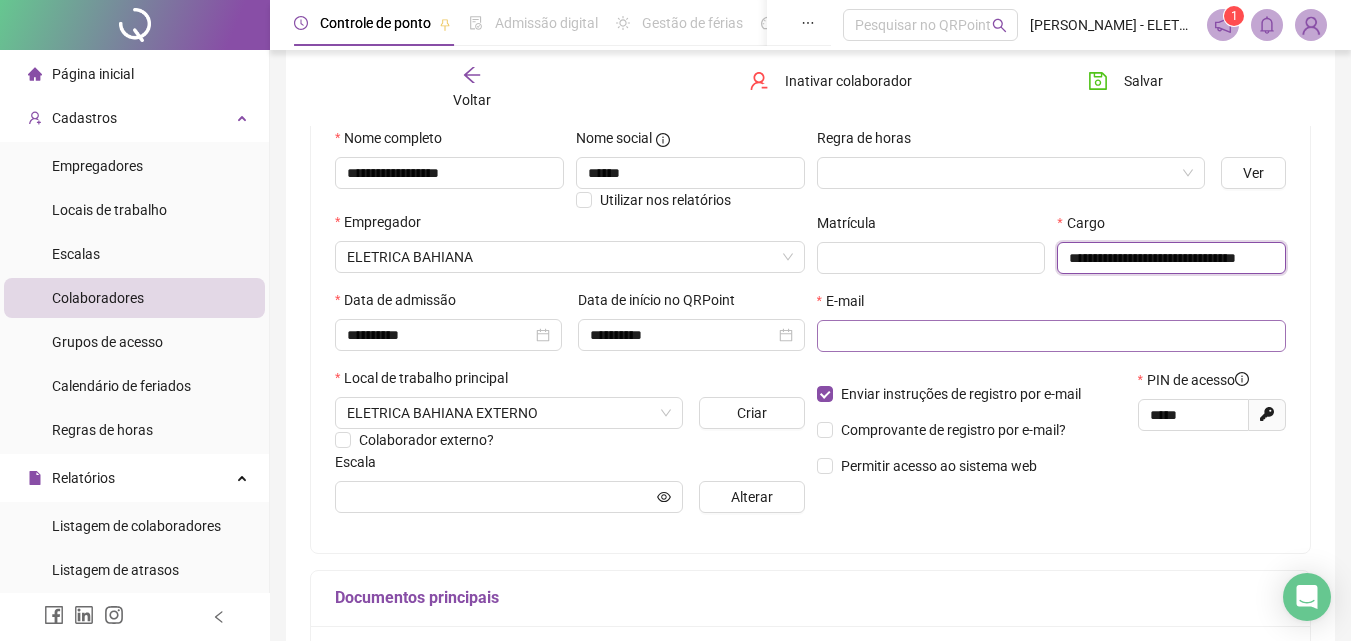 type on "**********" 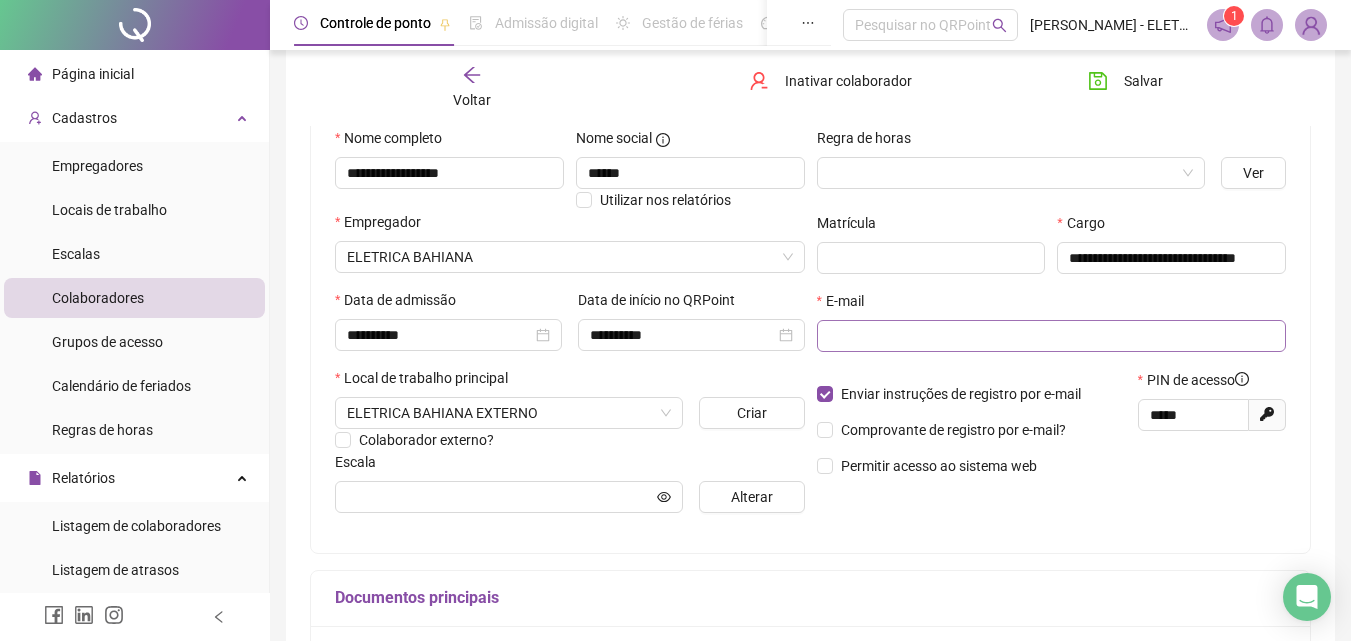 scroll, scrollTop: 0, scrollLeft: 0, axis: both 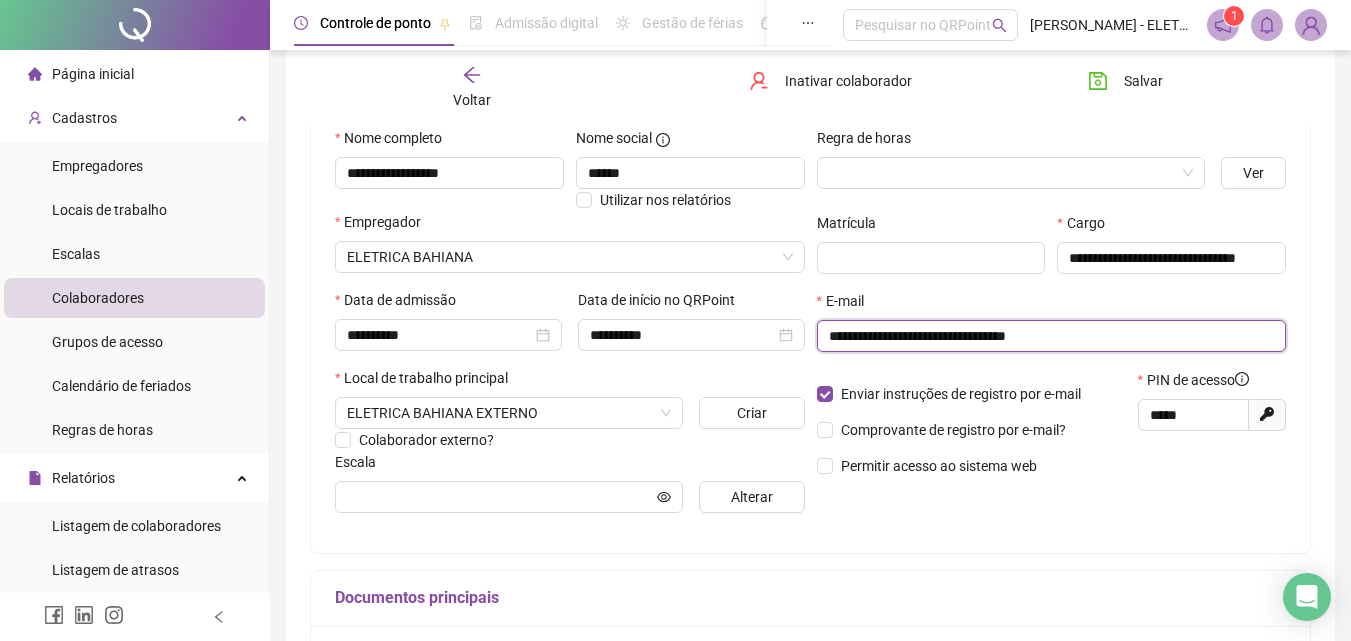 type on "**********" 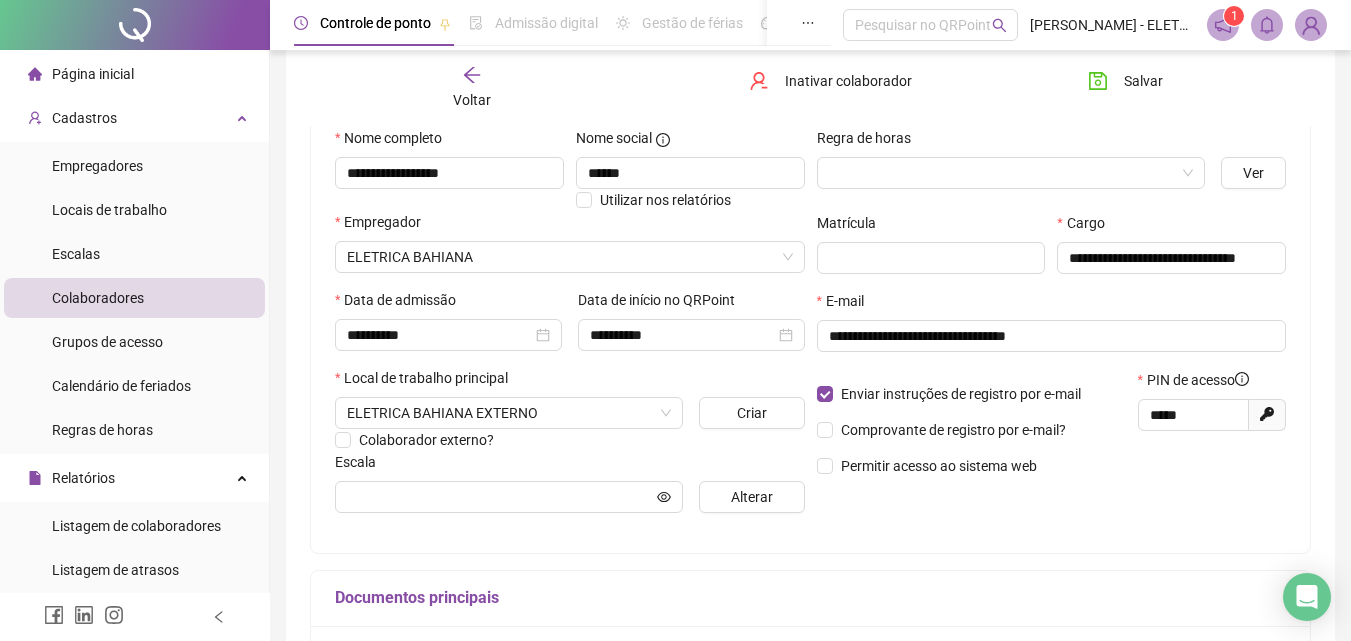 click on "**********" at bounding box center (810, 328) 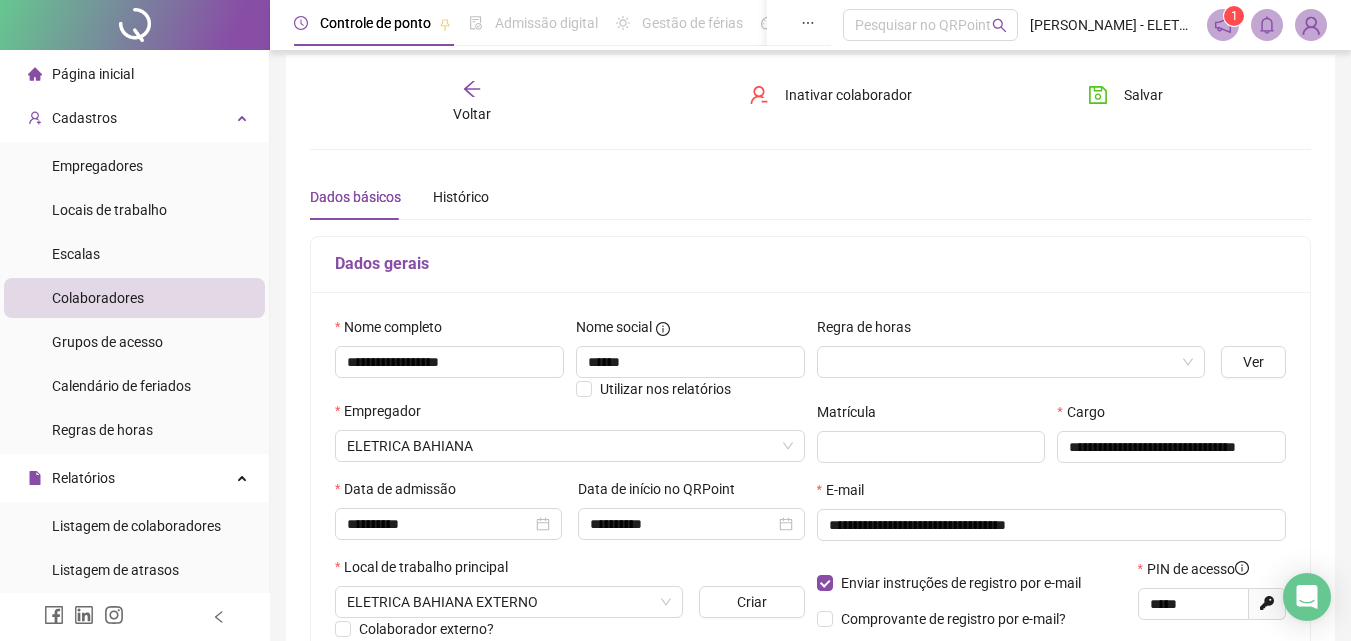 scroll, scrollTop: 0, scrollLeft: 0, axis: both 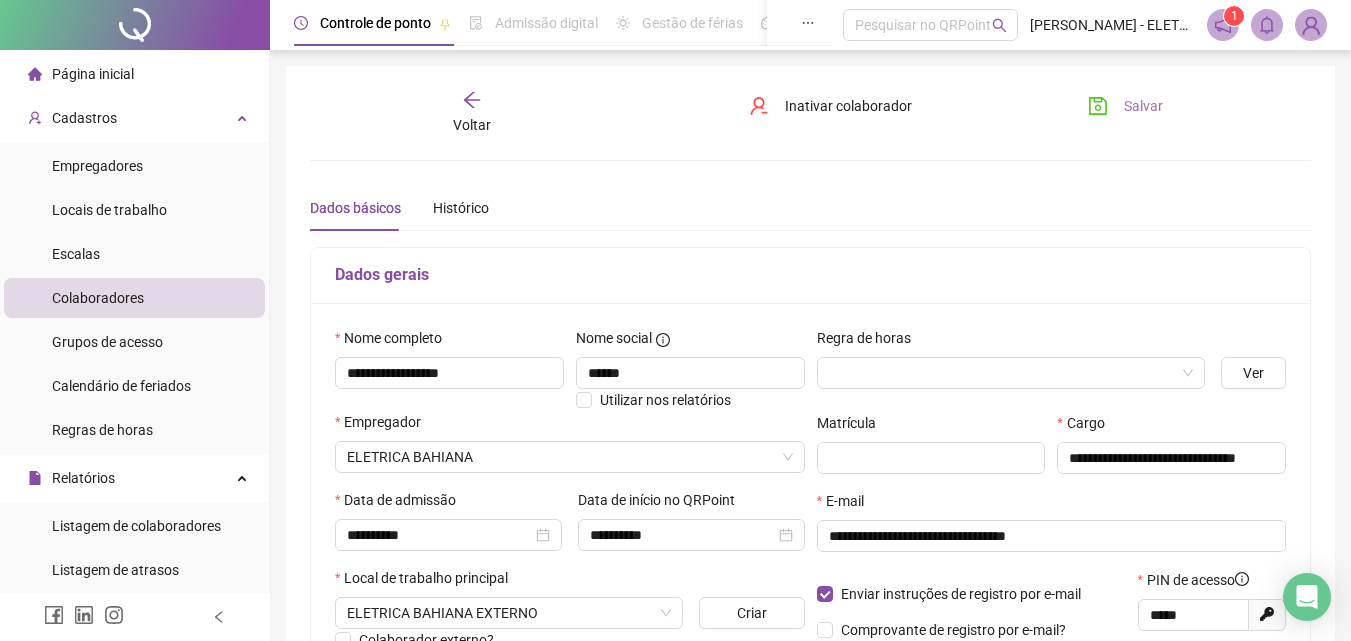 click on "Salvar" at bounding box center [1143, 106] 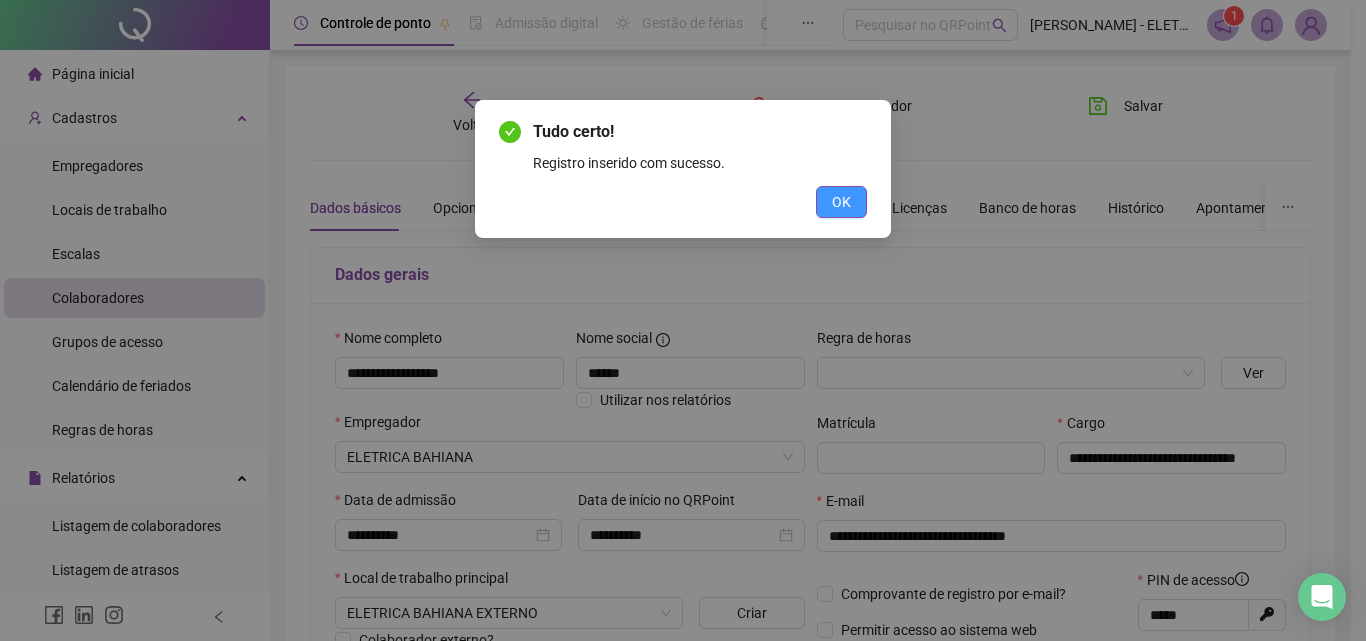 click on "OK" at bounding box center (841, 202) 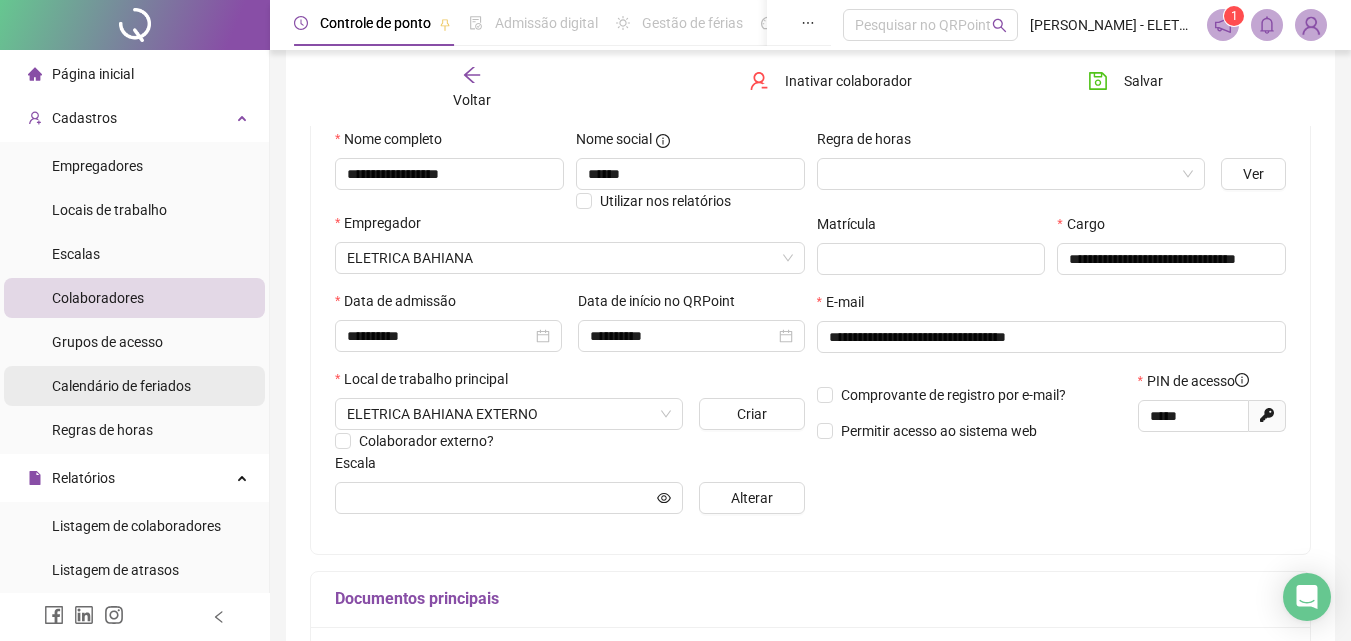 scroll, scrollTop: 200, scrollLeft: 0, axis: vertical 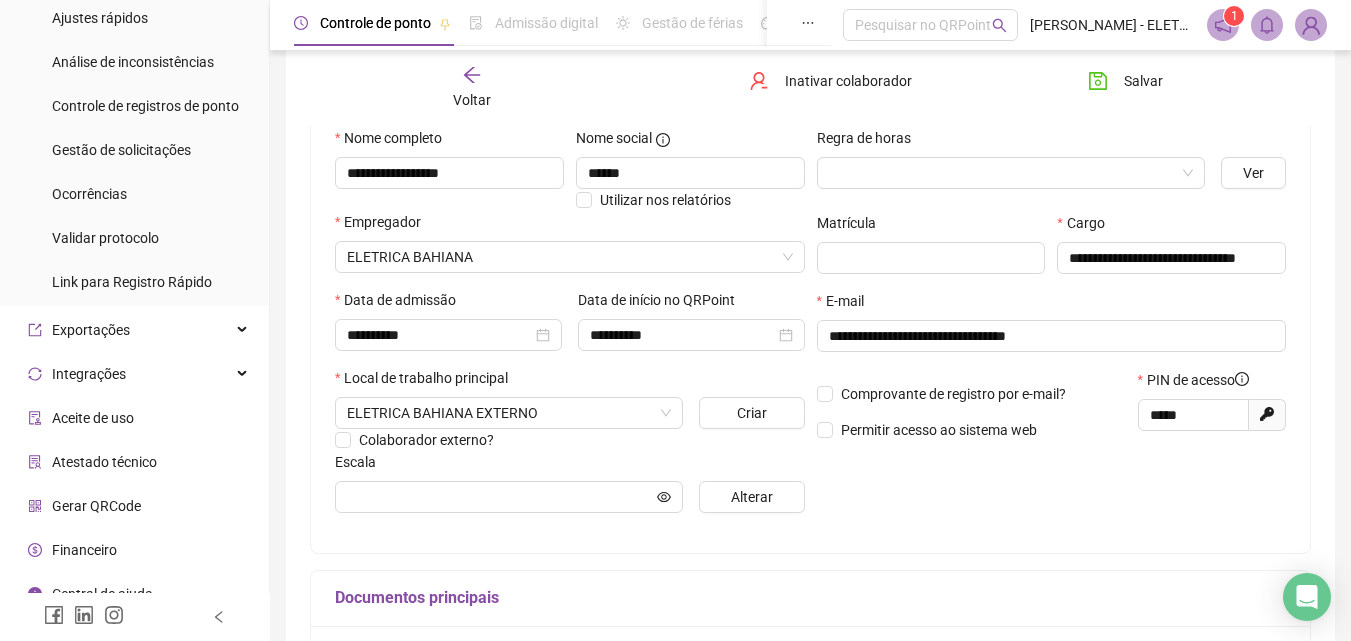 click on "Gerar QRCode" at bounding box center [96, 506] 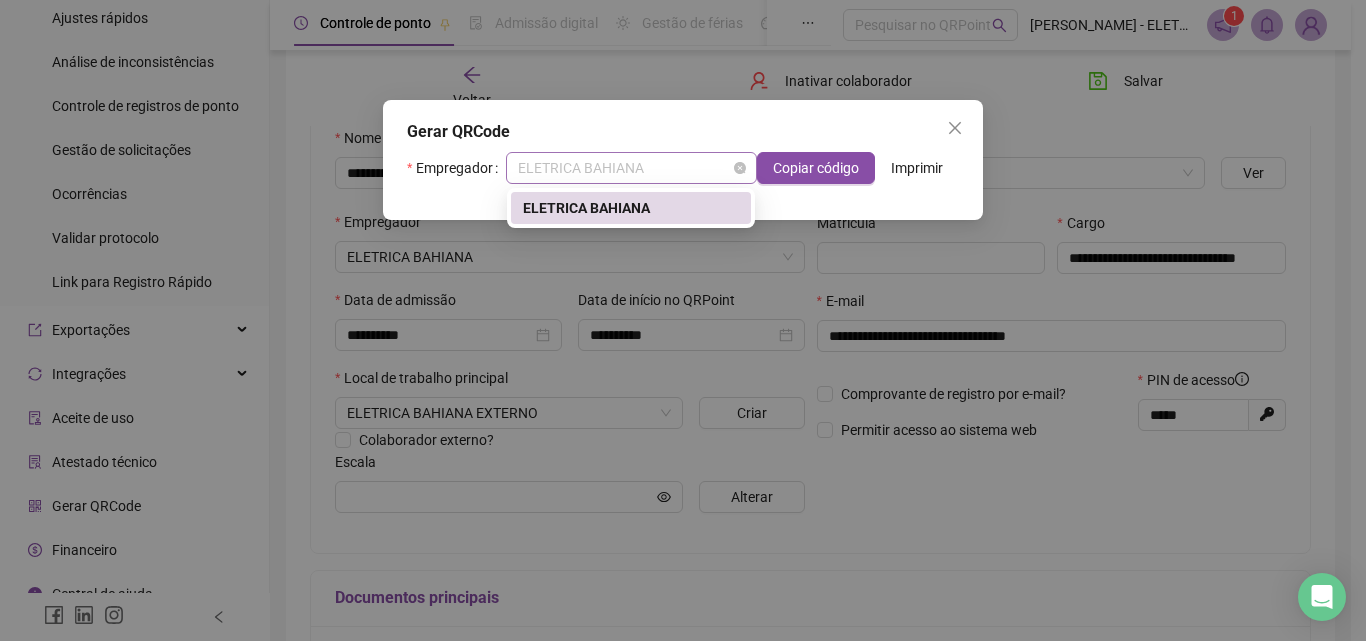 click on "ELETRICA BAHIANA" at bounding box center (631, 168) 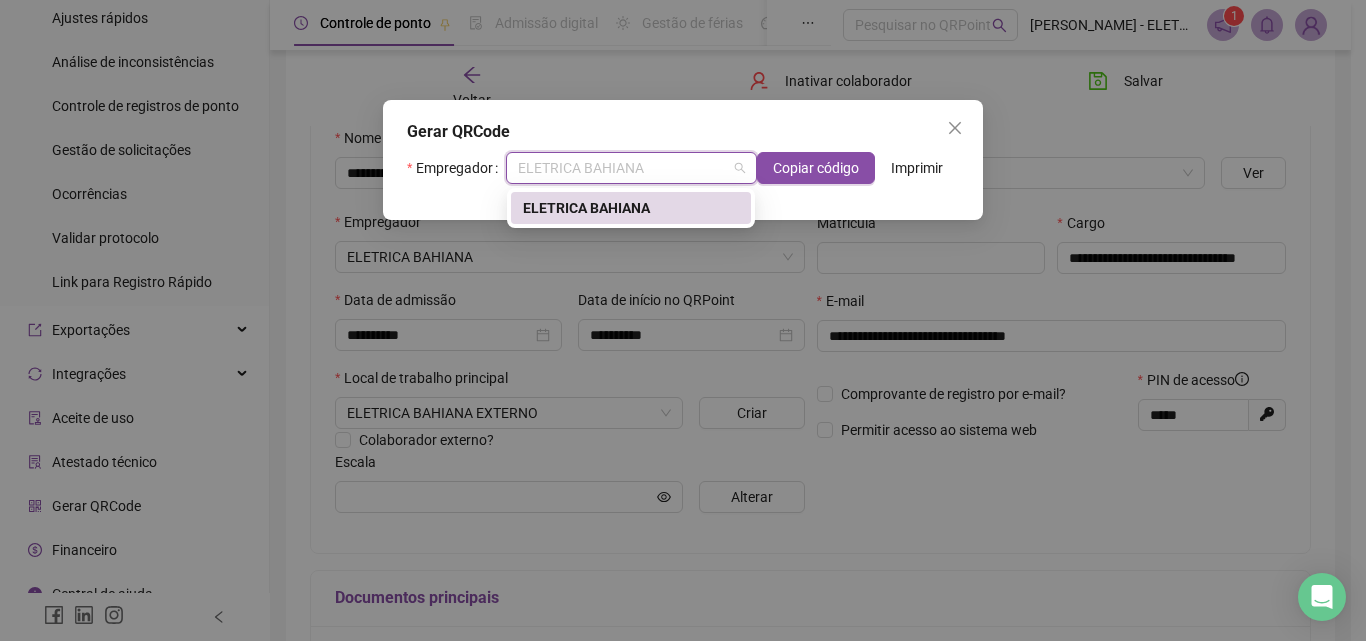 click on "ELETRICA BAHIANA" at bounding box center [631, 208] 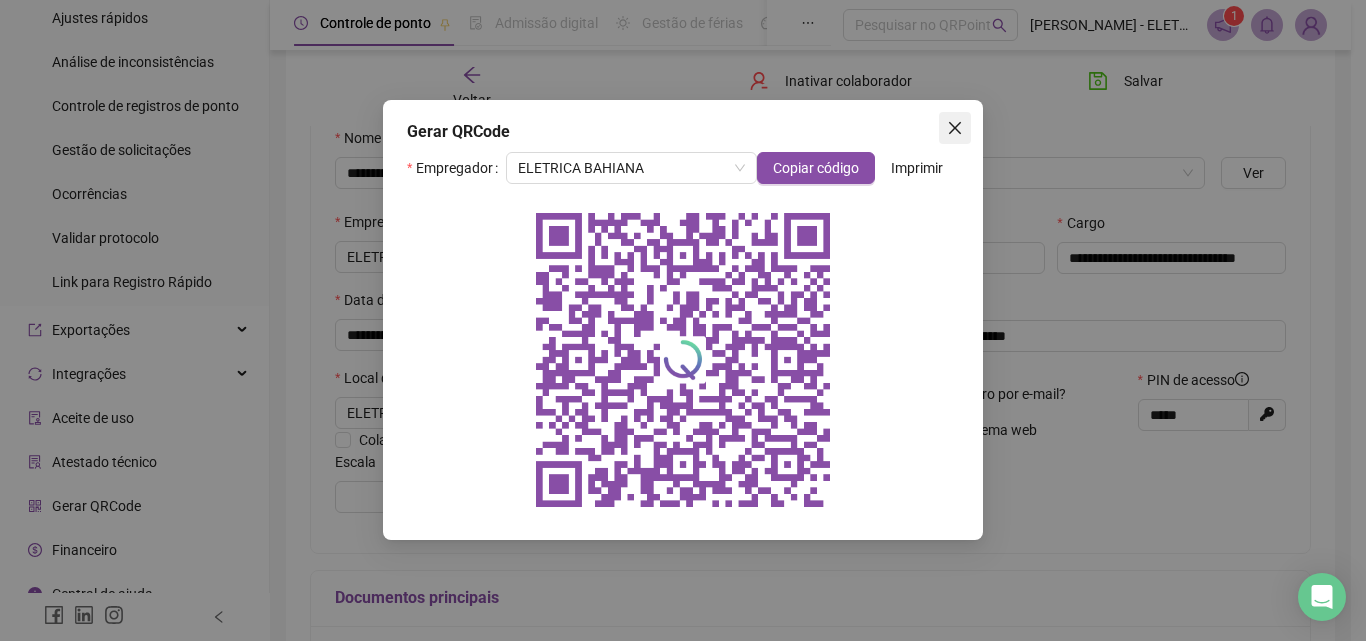 click 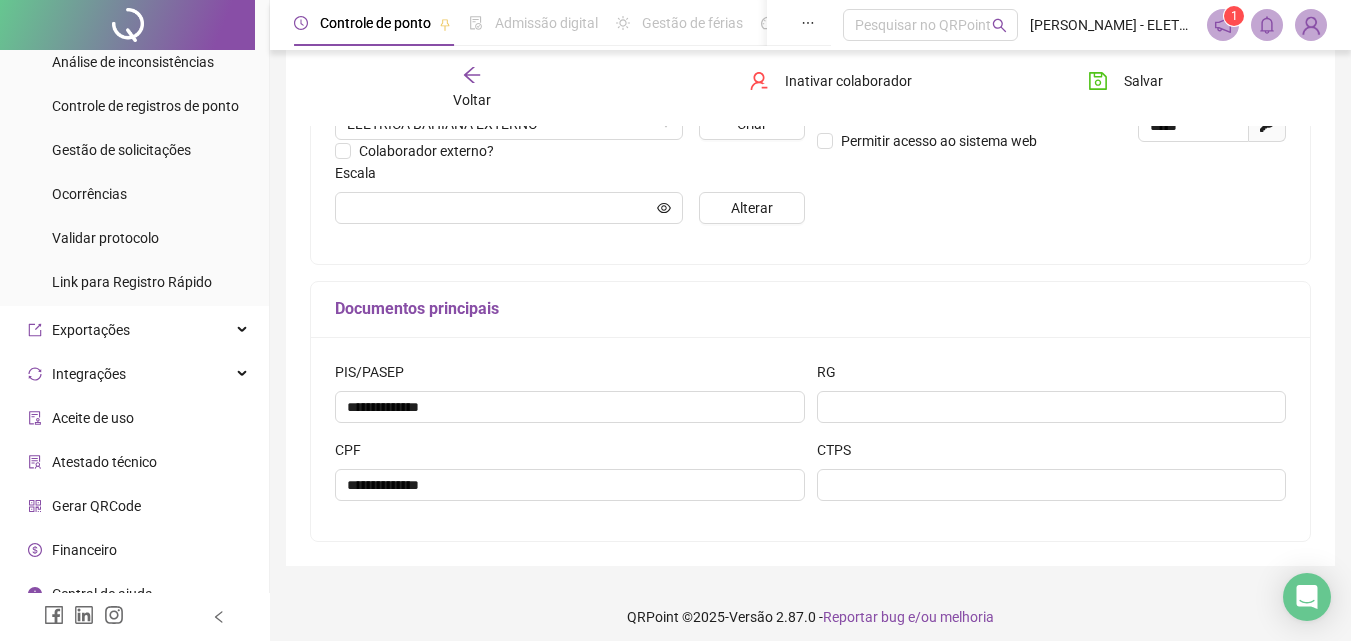 scroll, scrollTop: 500, scrollLeft: 0, axis: vertical 